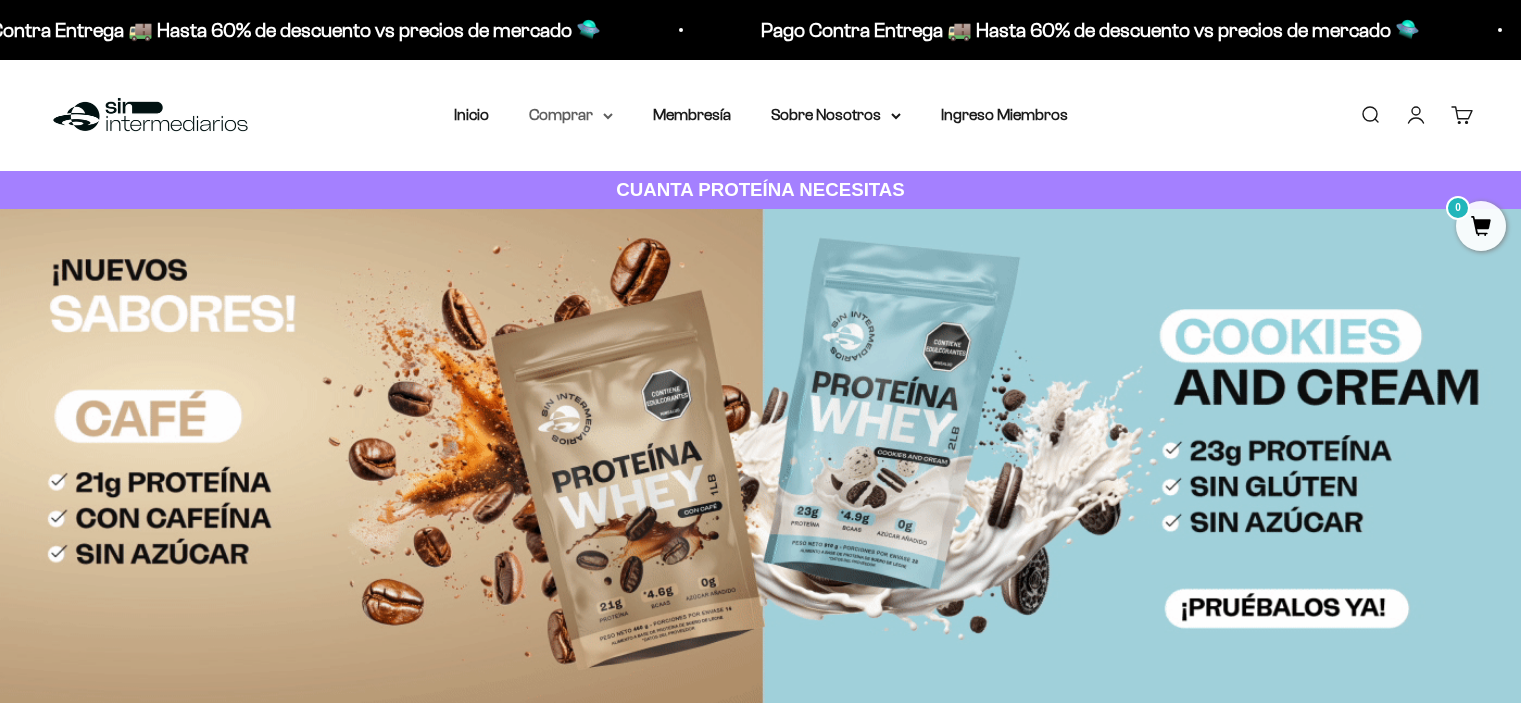 scroll, scrollTop: 0, scrollLeft: 0, axis: both 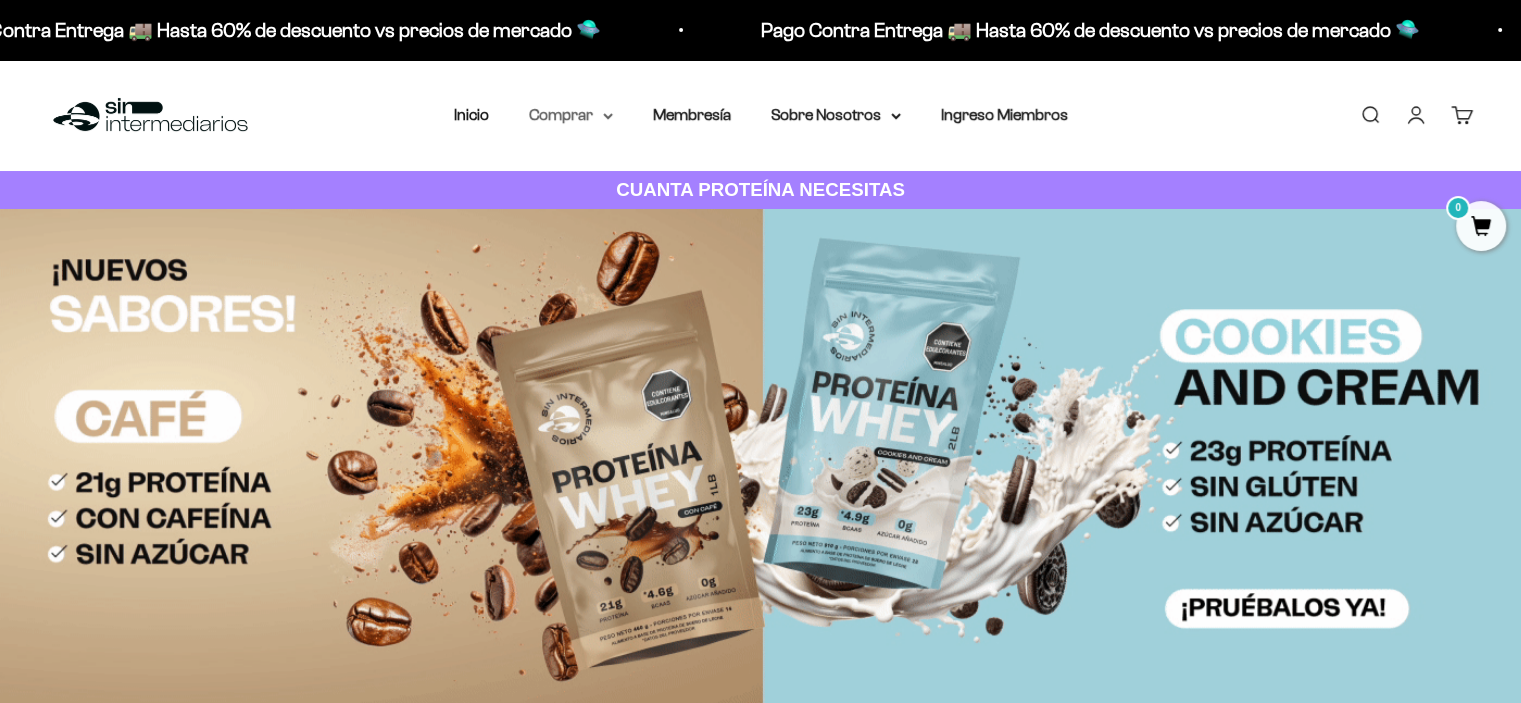click on "Comprar" at bounding box center (571, 115) 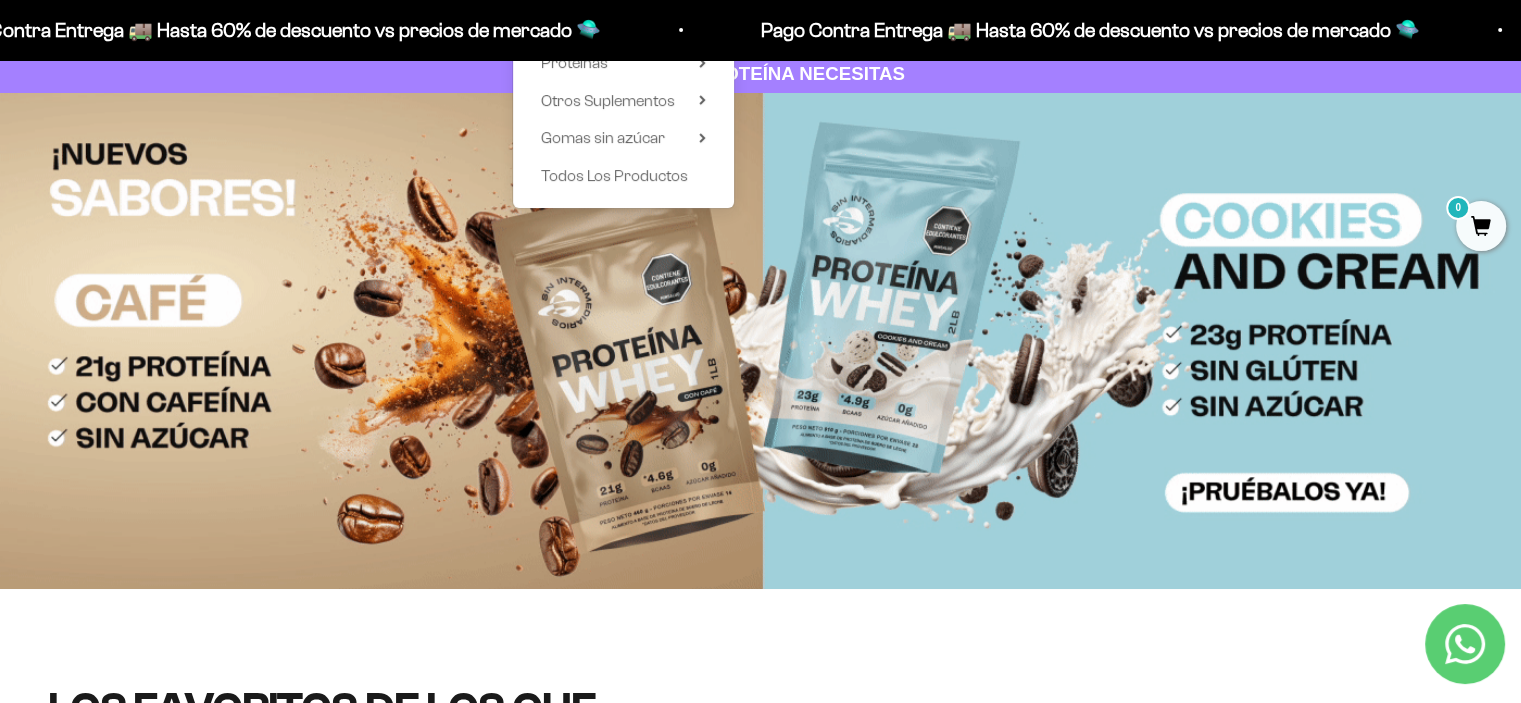 scroll, scrollTop: 0, scrollLeft: 0, axis: both 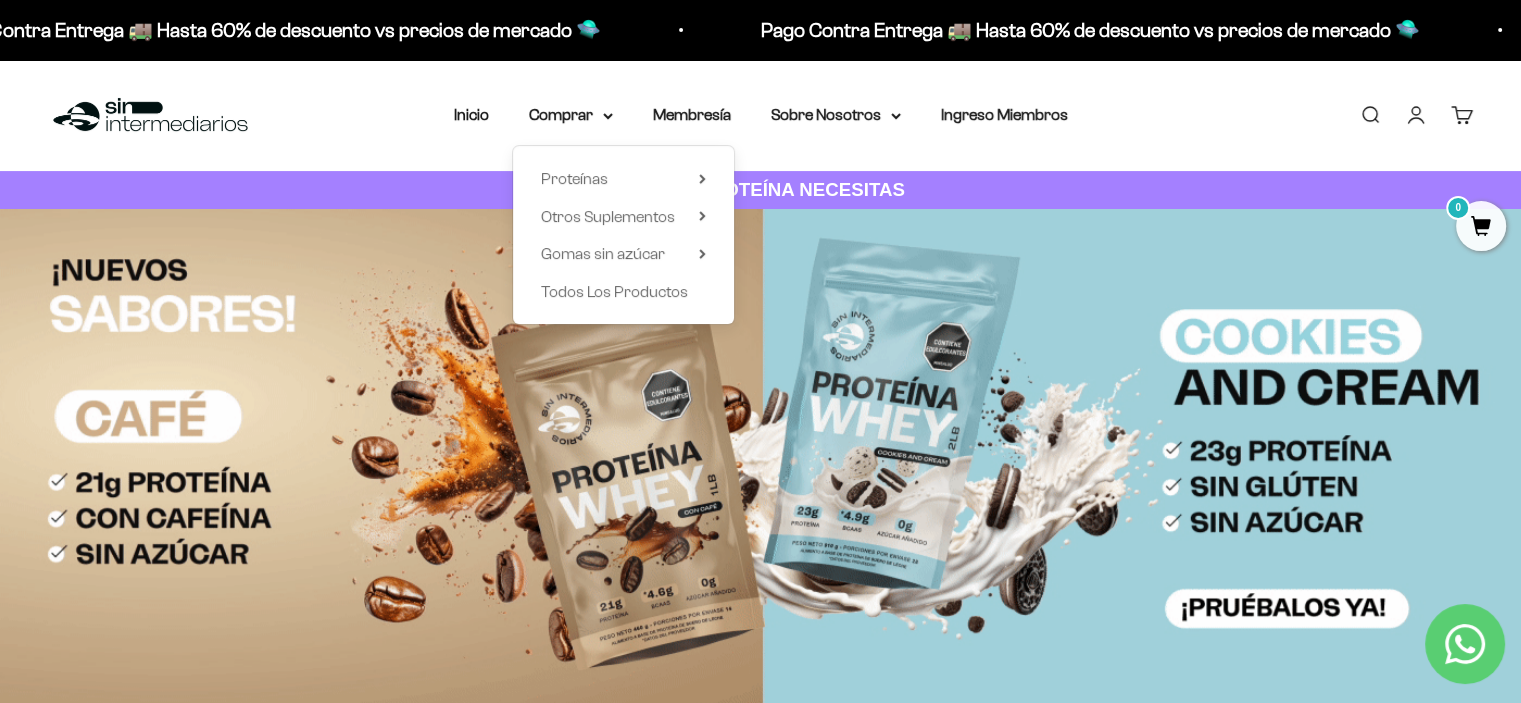 click on "Menú
Buscar
Inicio
Comprar
Proteínas
Ver Todos
Whey
Iso Vegan Pancakes Pre-Entreno 0" at bounding box center [760, 115] 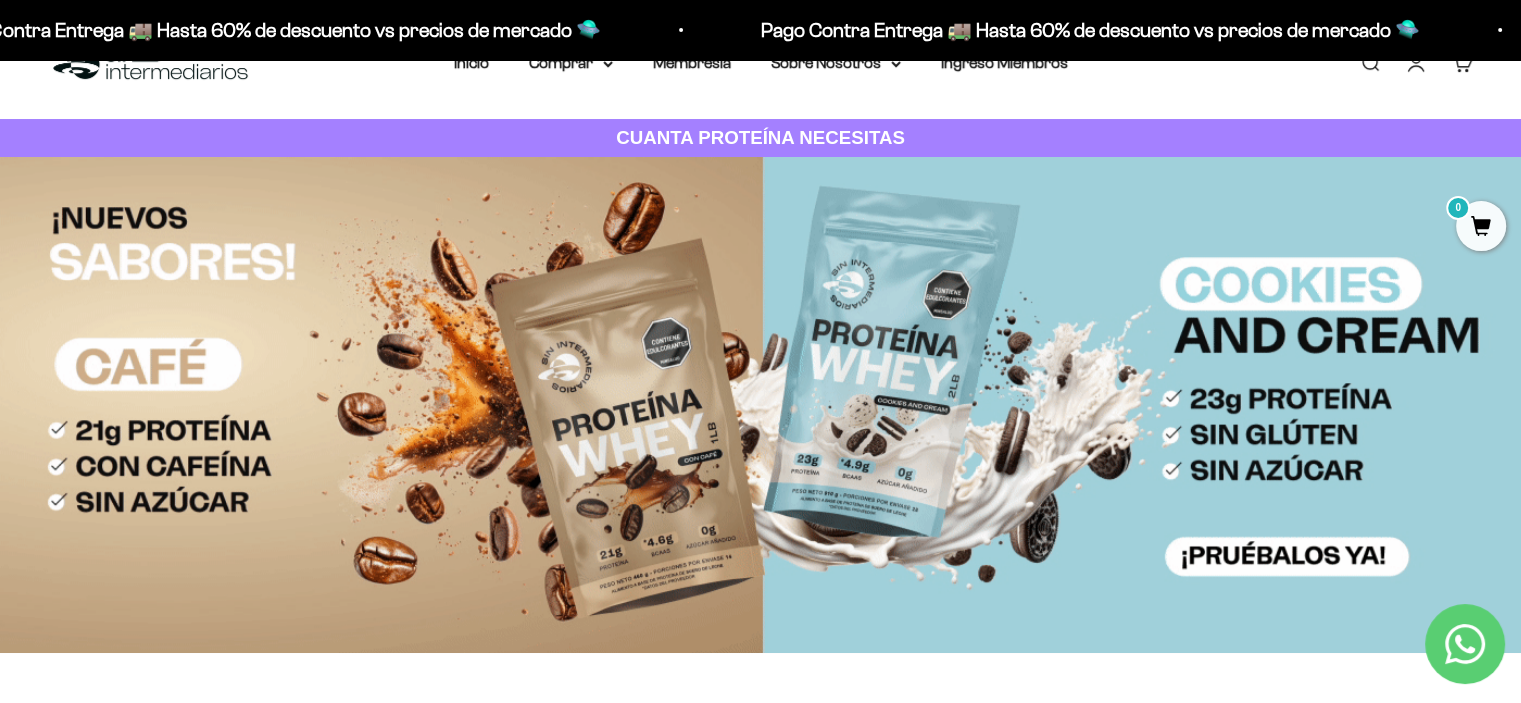scroll, scrollTop: 0, scrollLeft: 0, axis: both 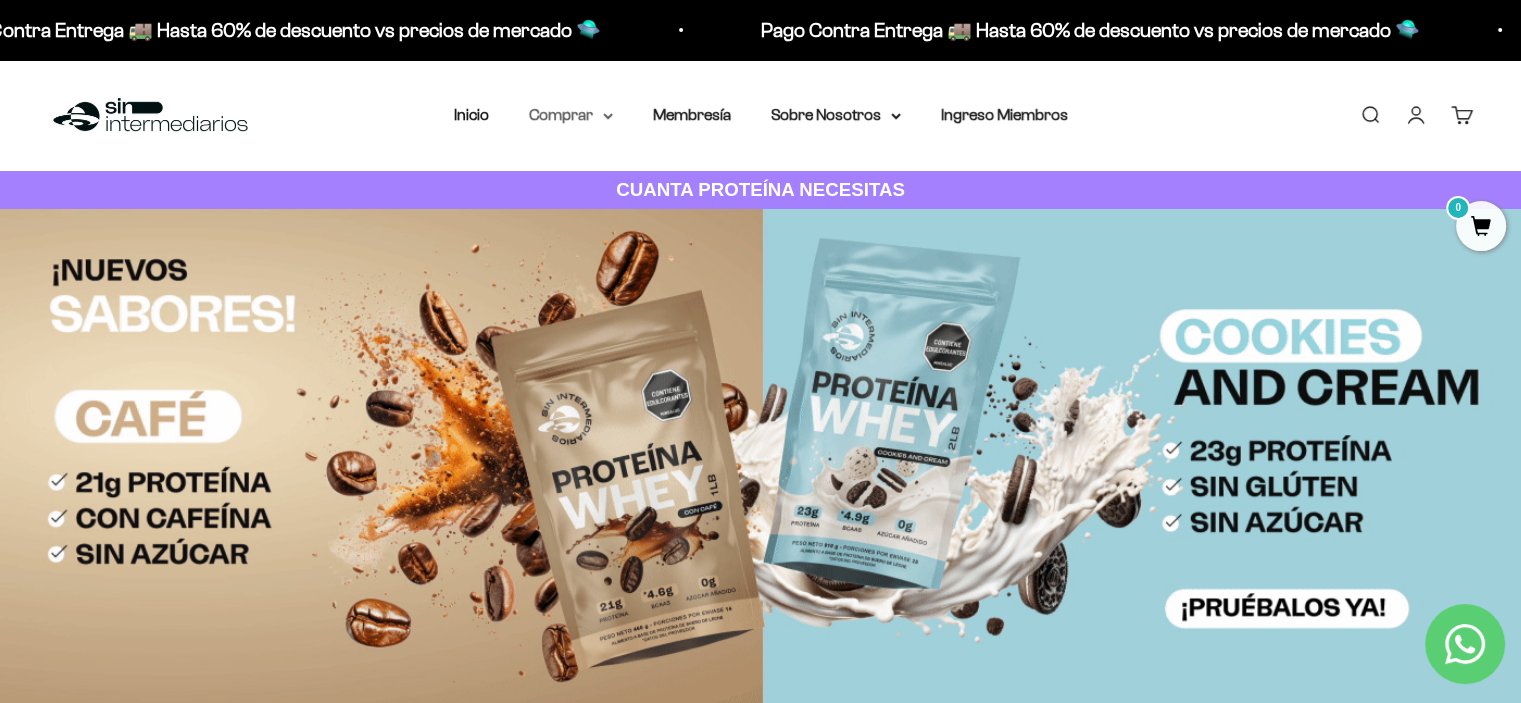 click on "Comprar" at bounding box center [571, 115] 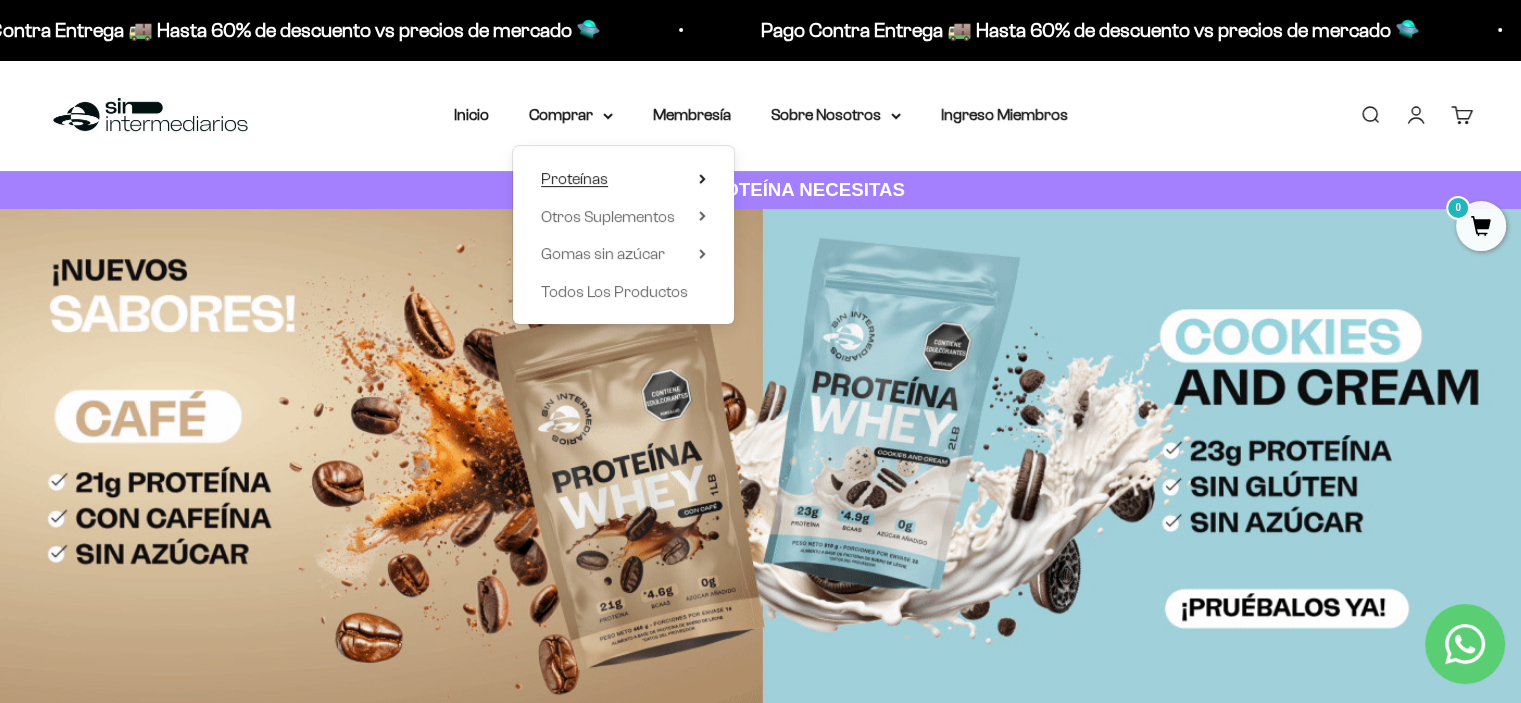 click on "Proteínas" at bounding box center (623, 179) 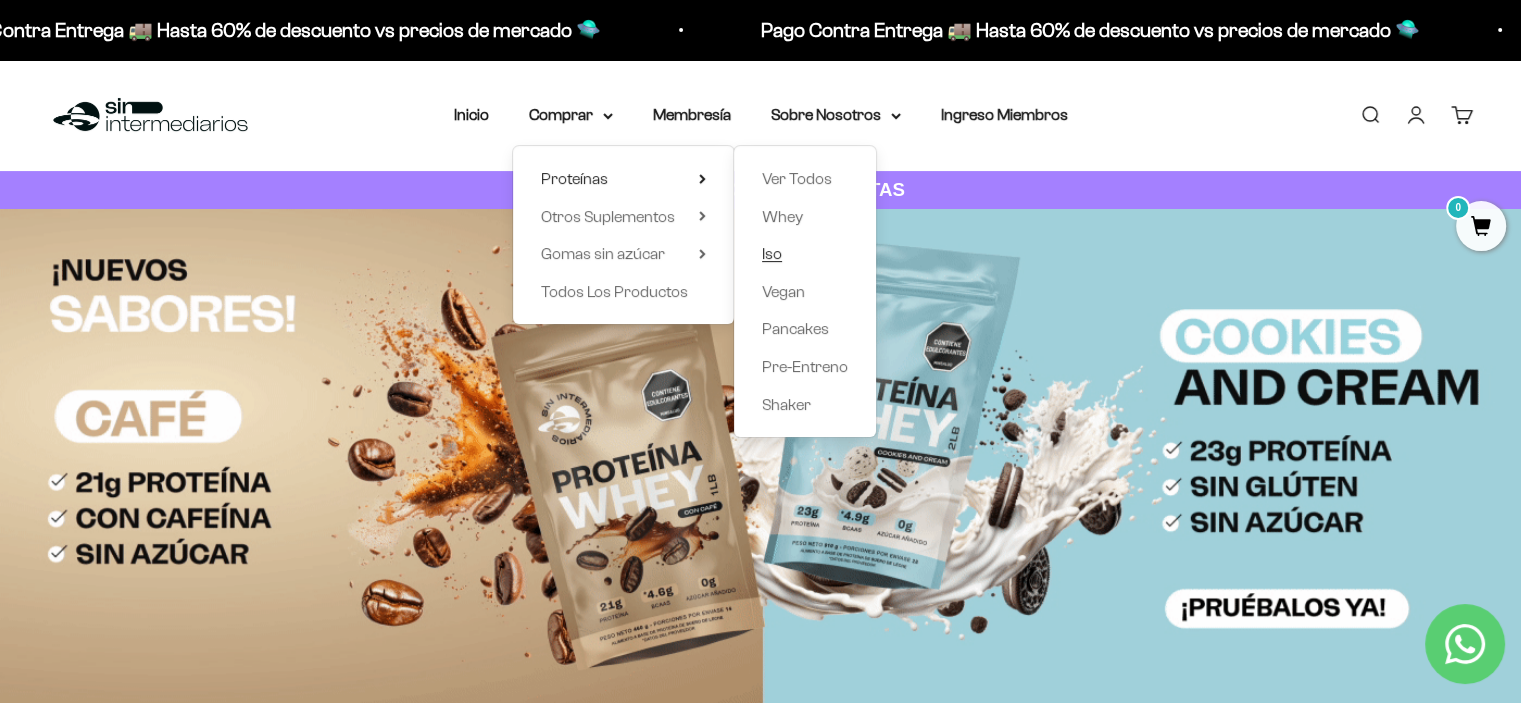 click on "Iso" at bounding box center [805, 254] 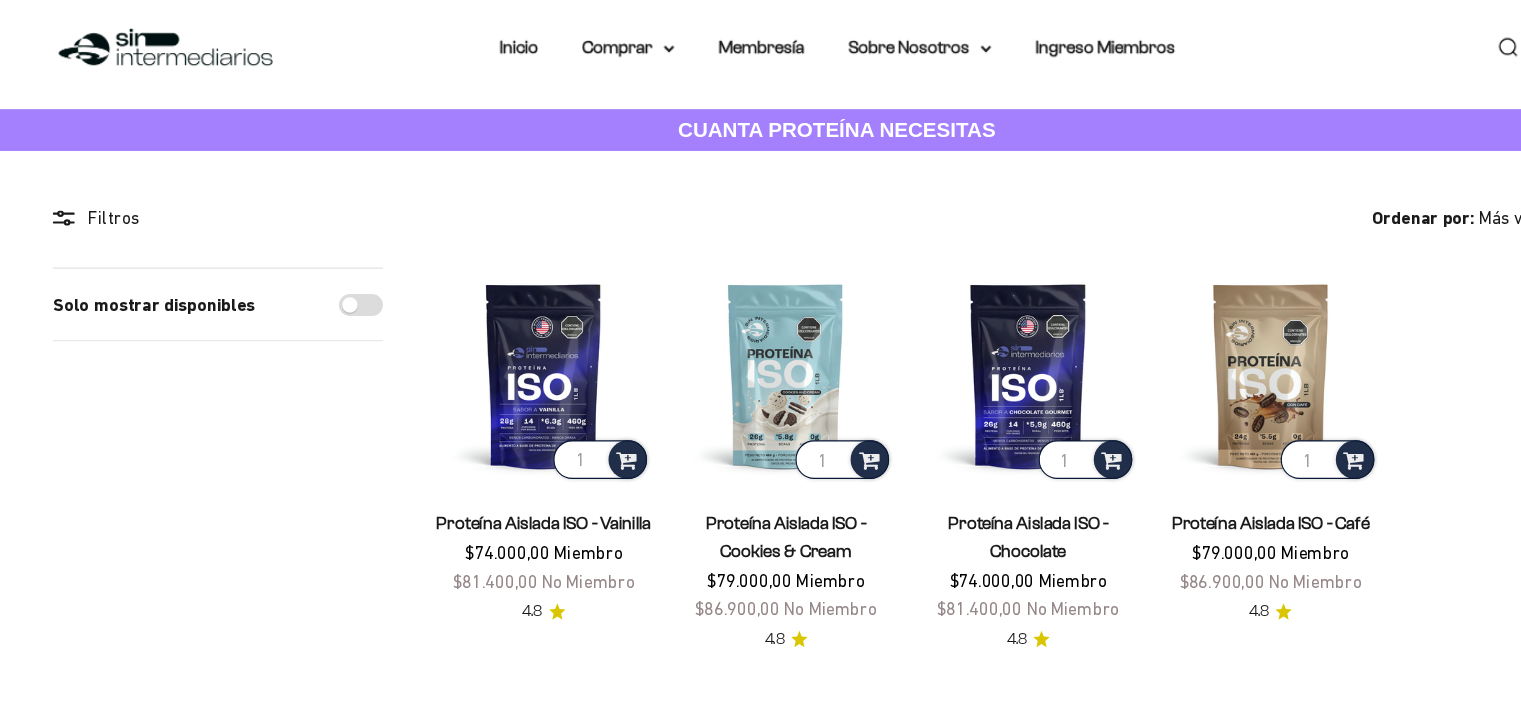 scroll, scrollTop: 11, scrollLeft: 0, axis: vertical 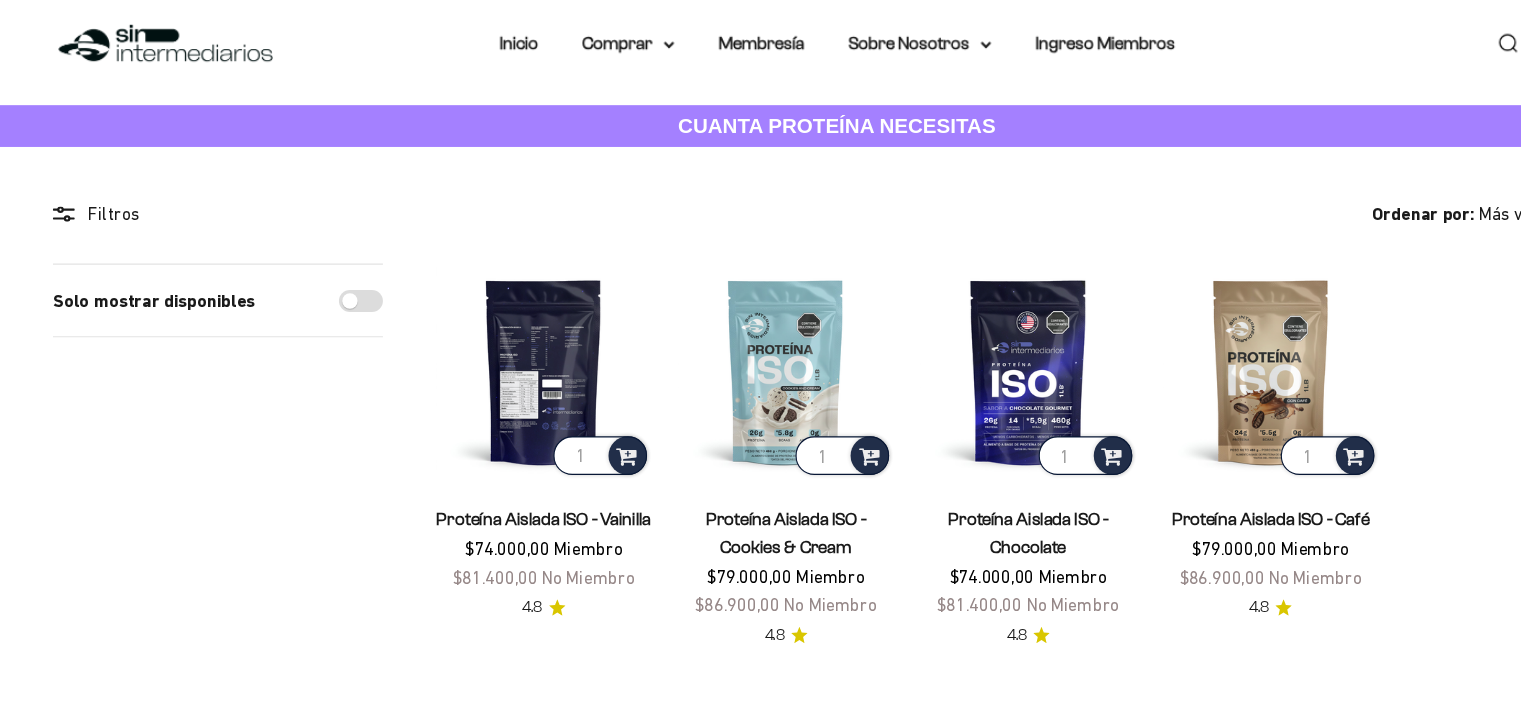 click at bounding box center [494, 402] 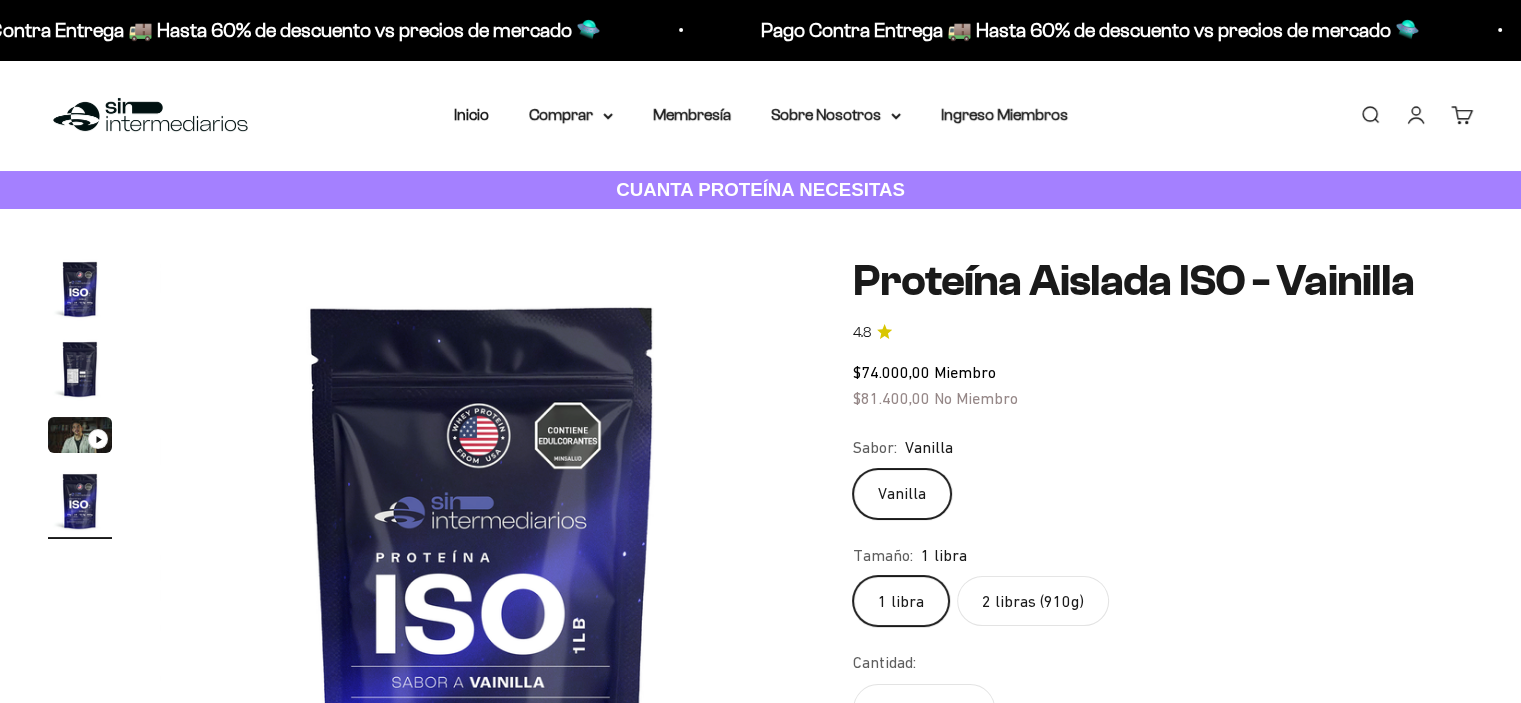 scroll, scrollTop: 44, scrollLeft: 0, axis: vertical 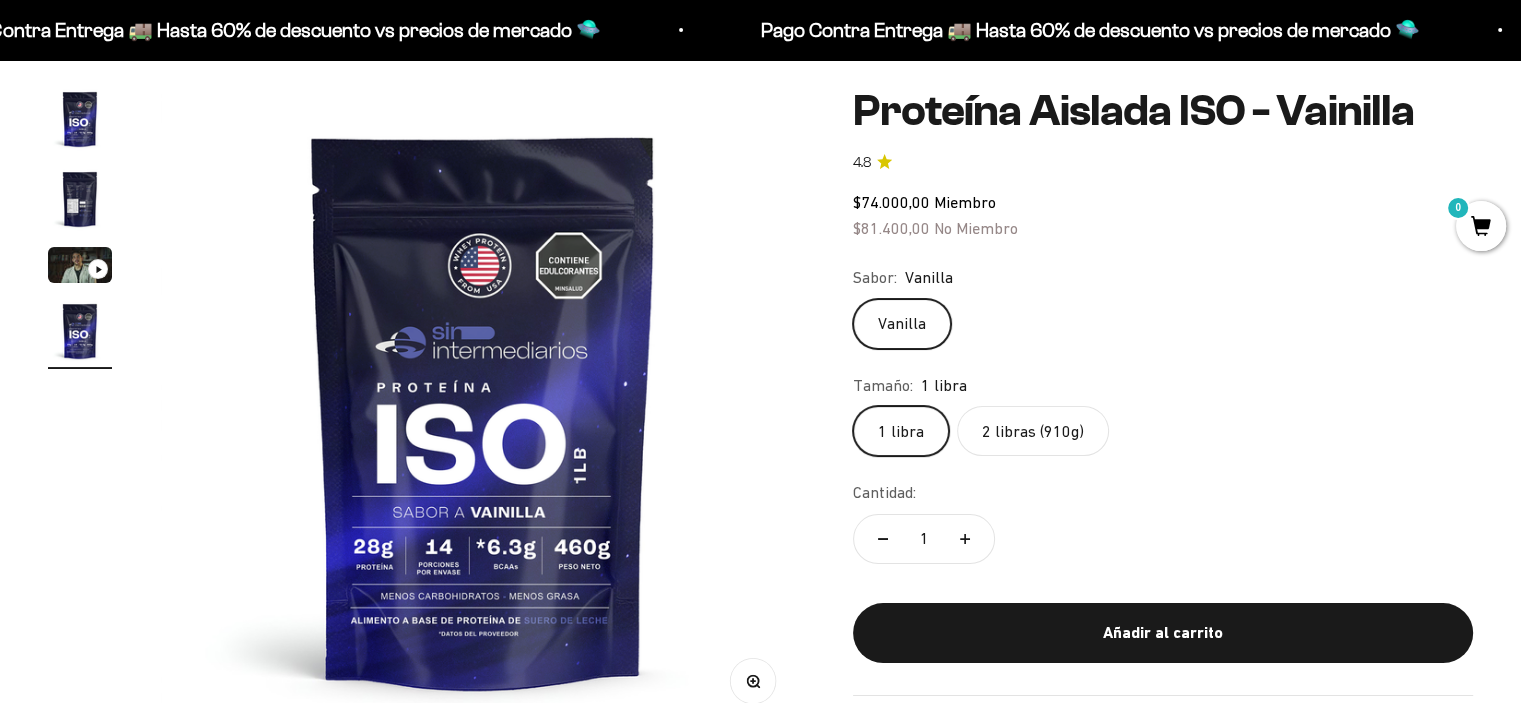 click on "2 libras (910g)" 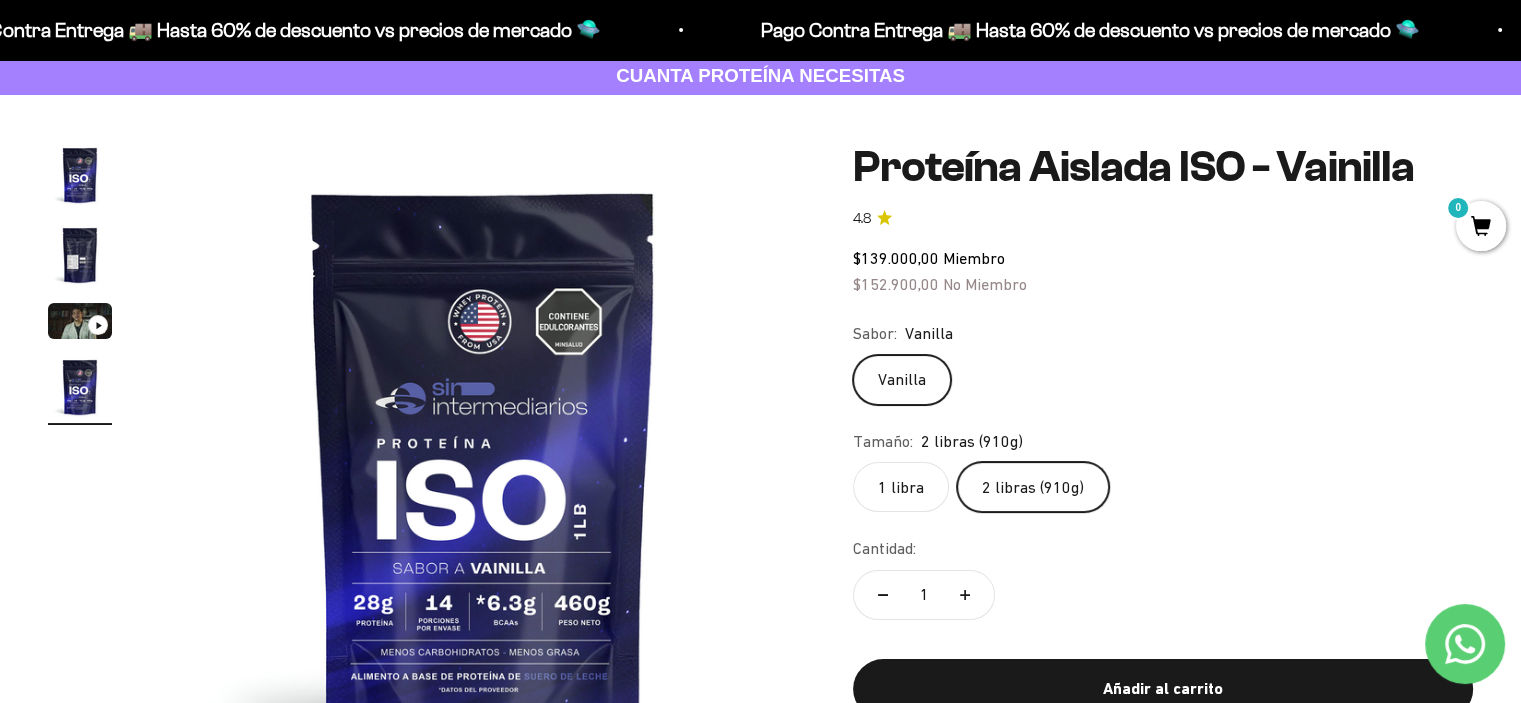 scroll, scrollTop: 112, scrollLeft: 0, axis: vertical 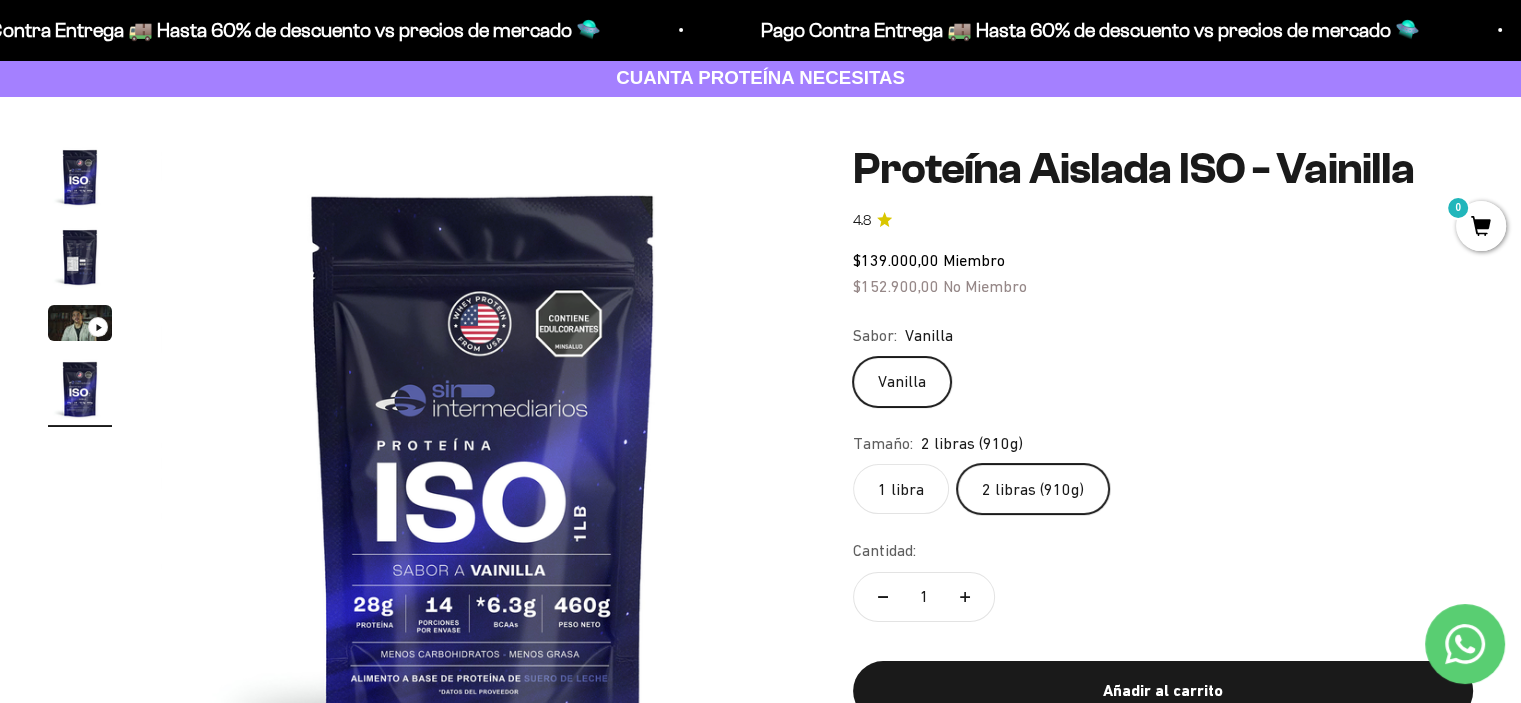 click on "1 libra" 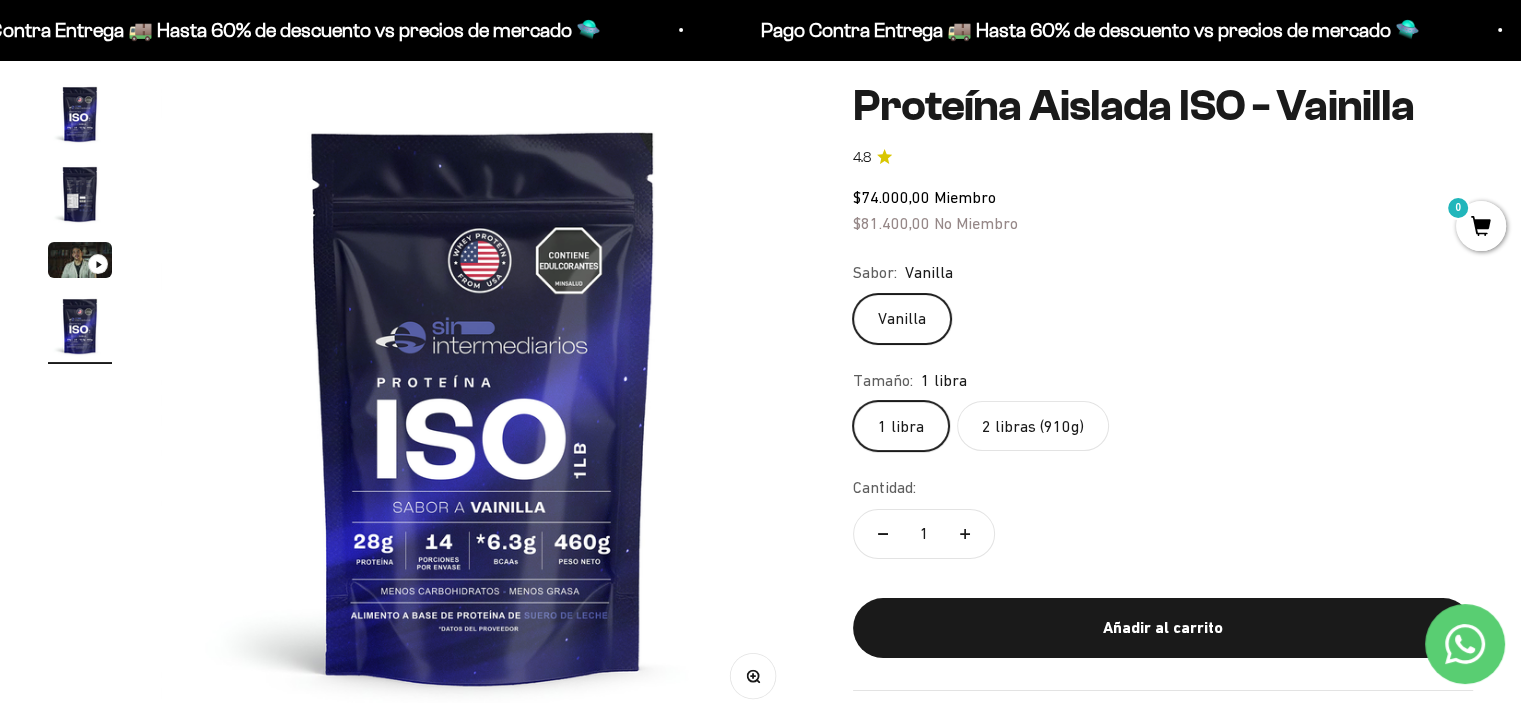 scroll, scrollTop: 182, scrollLeft: 0, axis: vertical 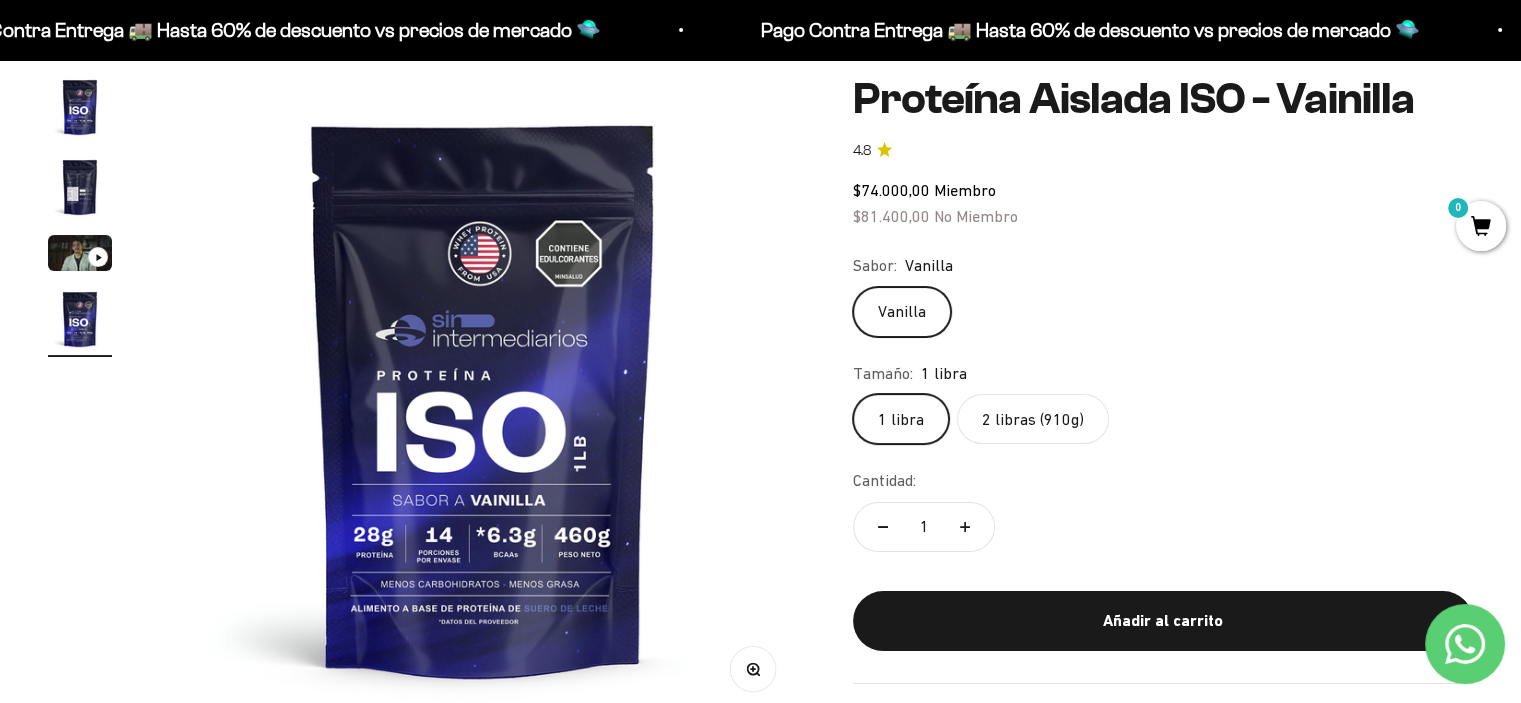 click on "2 libras (910g)" 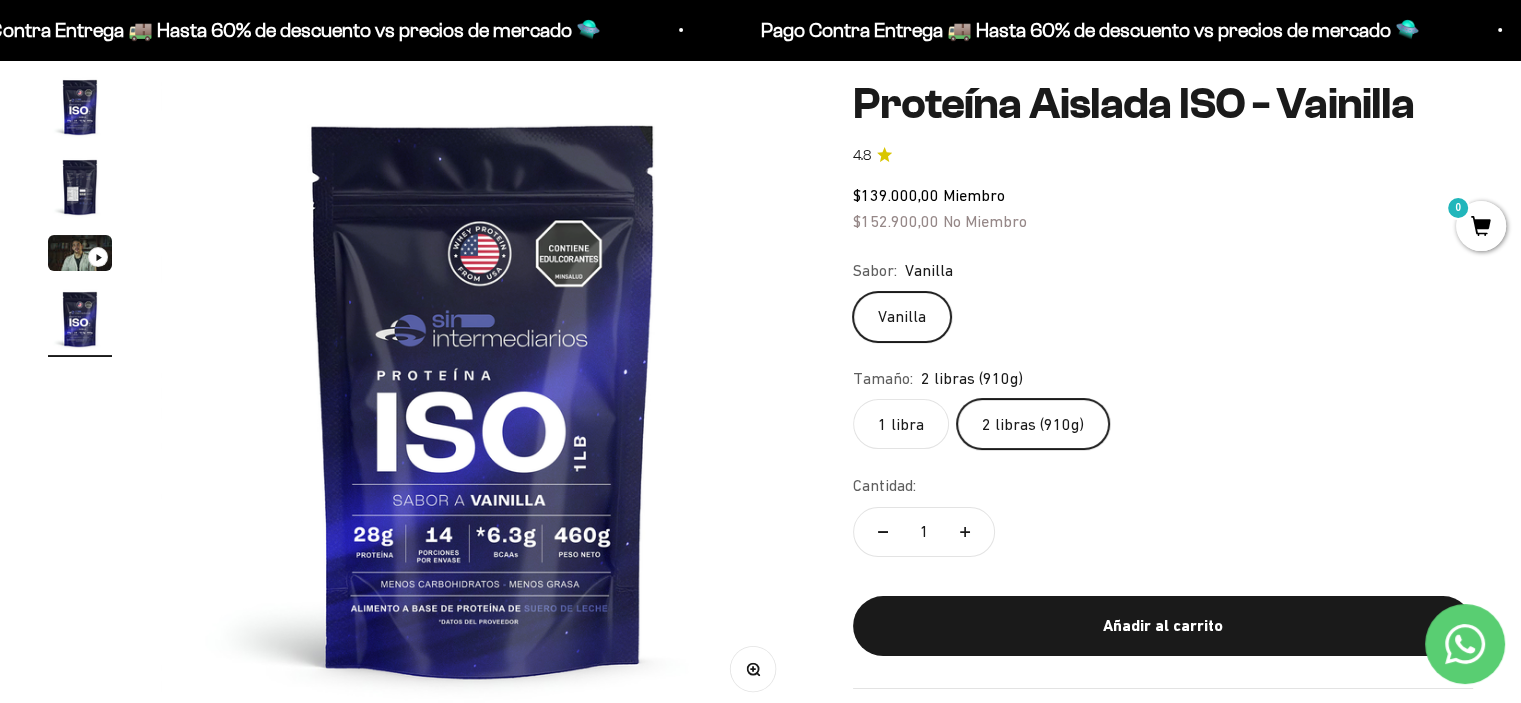 click on "1 libra" 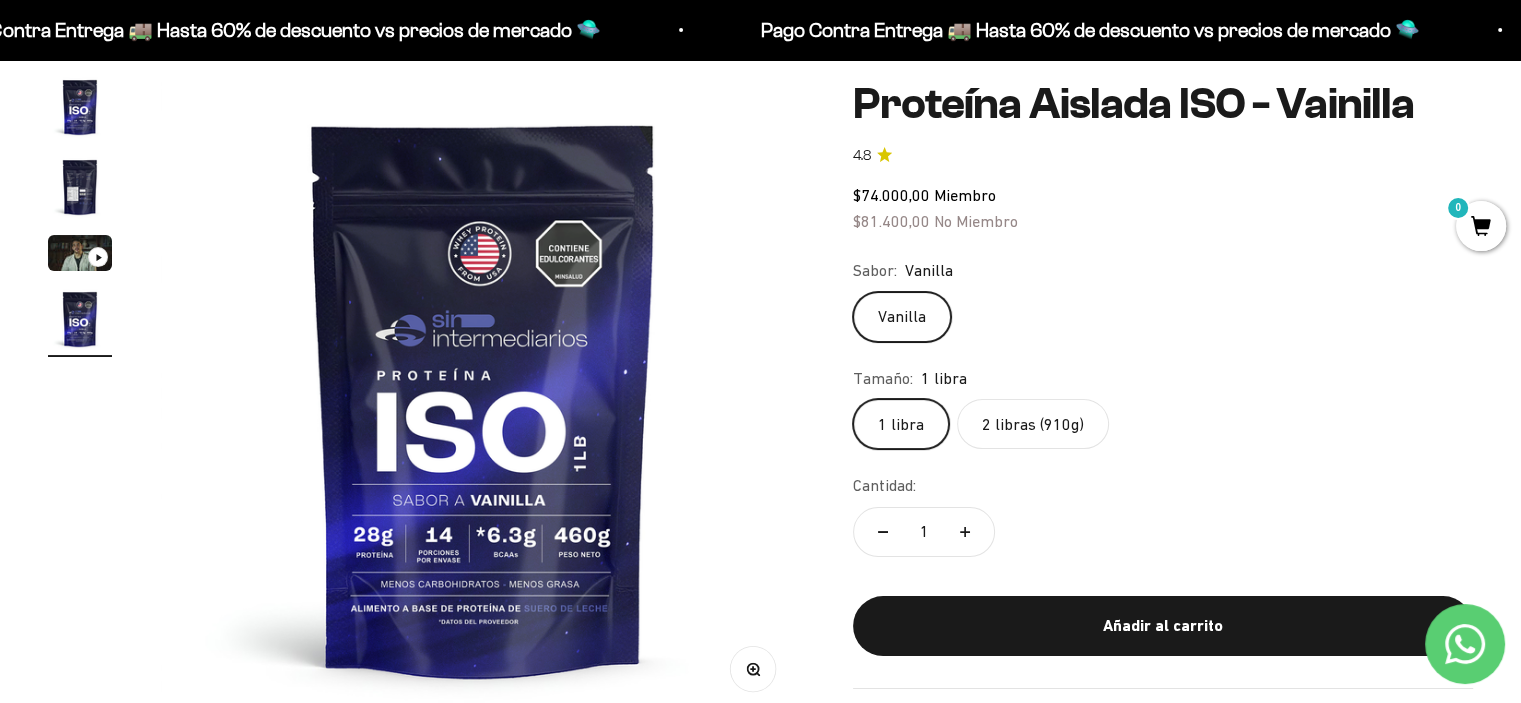click on "2 libras (910g)" 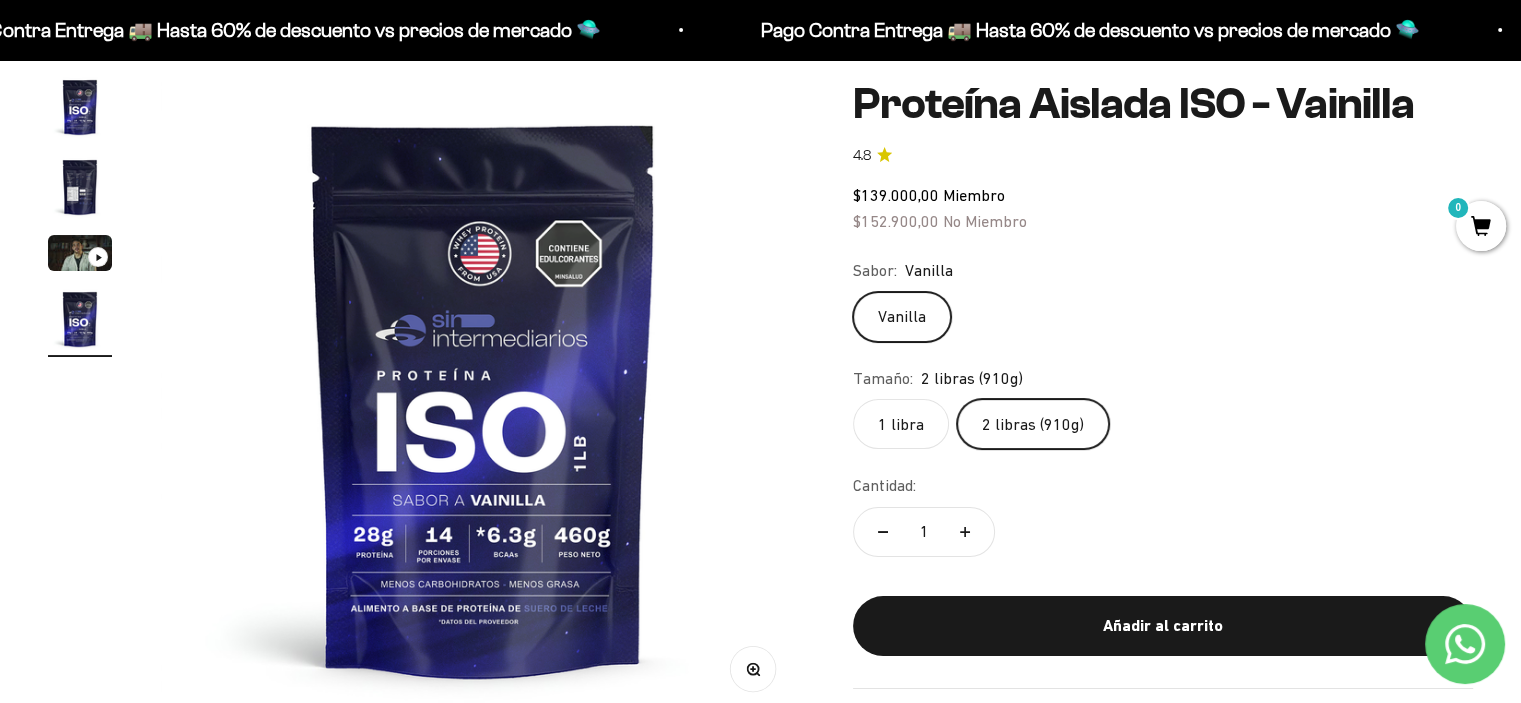 click on "1 libra" 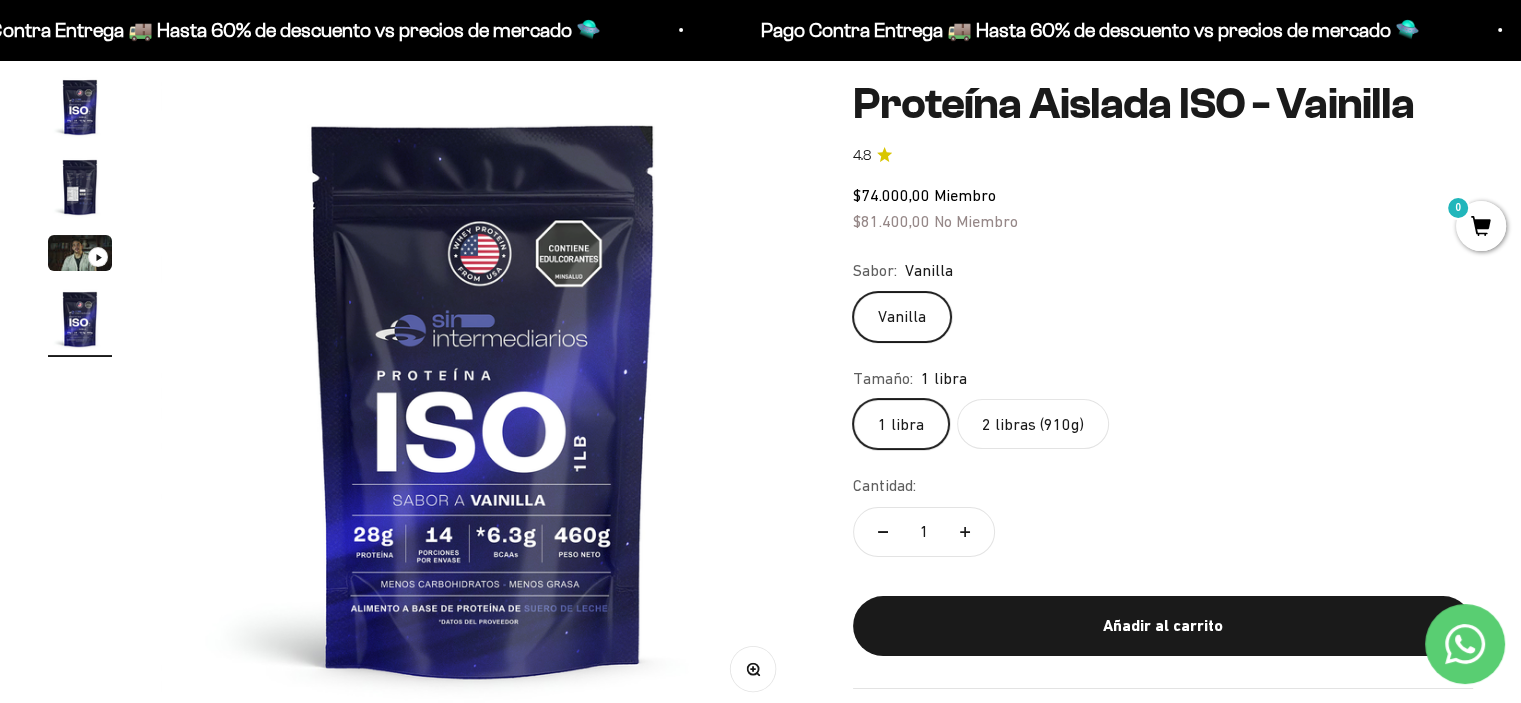 click on "2 libras (910g)" 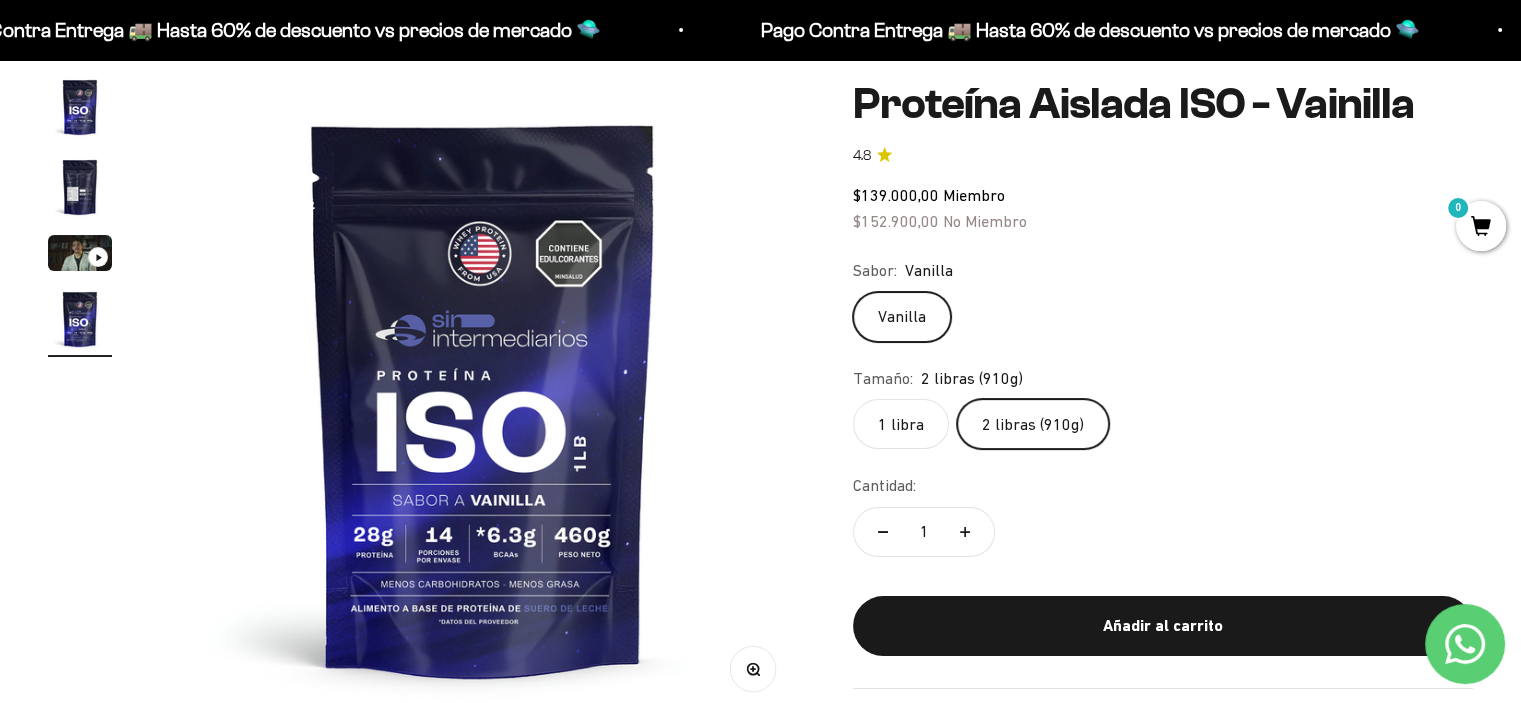 scroll, scrollTop: 0, scrollLeft: 0, axis: both 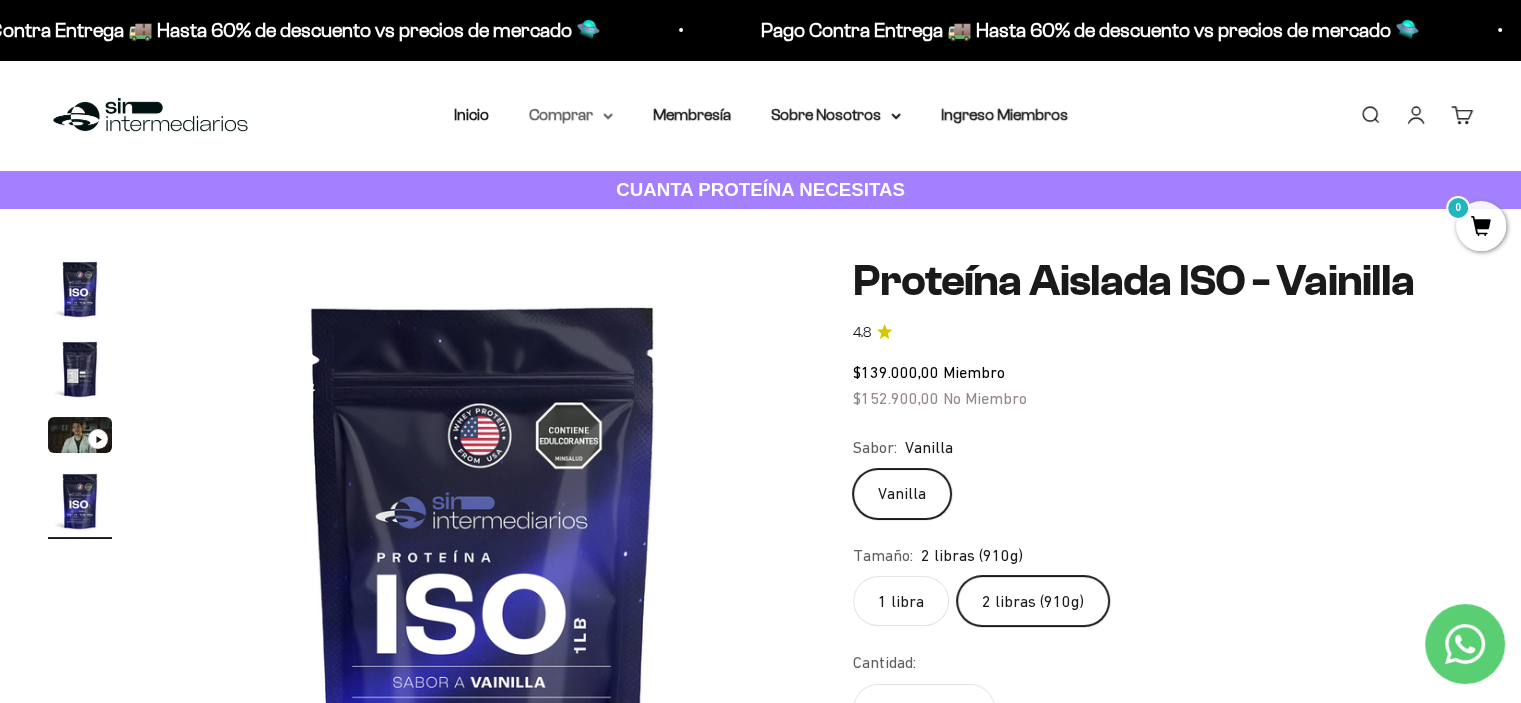 click on "Comprar" at bounding box center (571, 115) 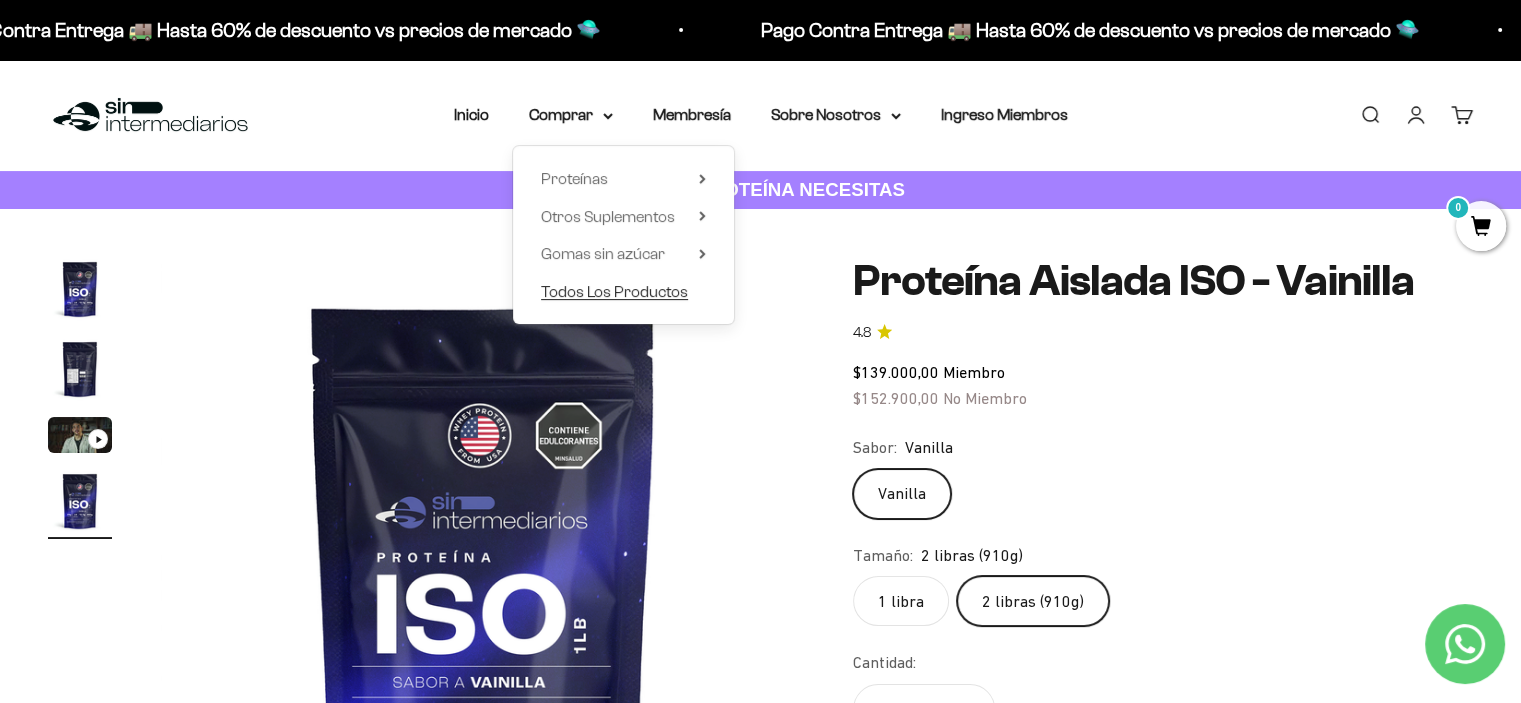 click on "Todos Los Productos" at bounding box center (614, 291) 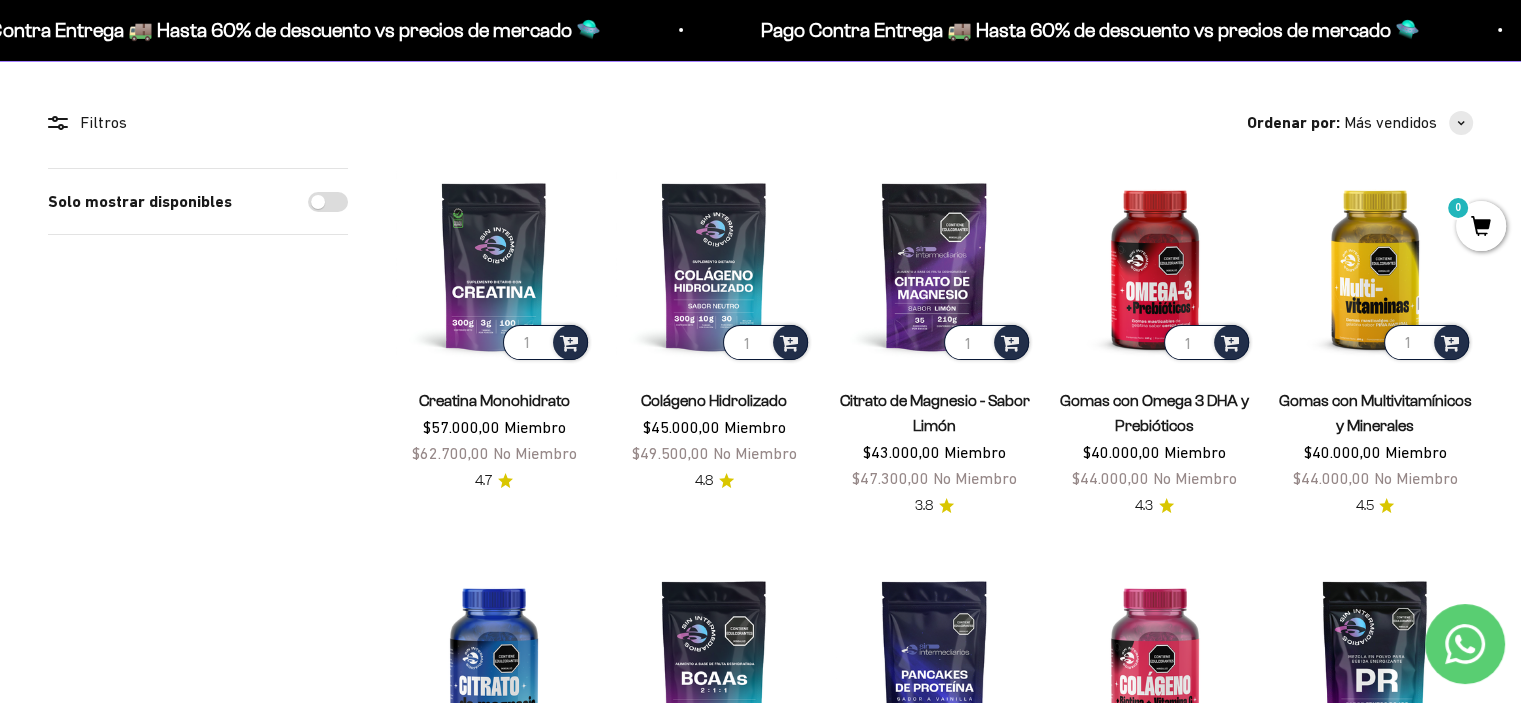 scroll, scrollTop: 146, scrollLeft: 0, axis: vertical 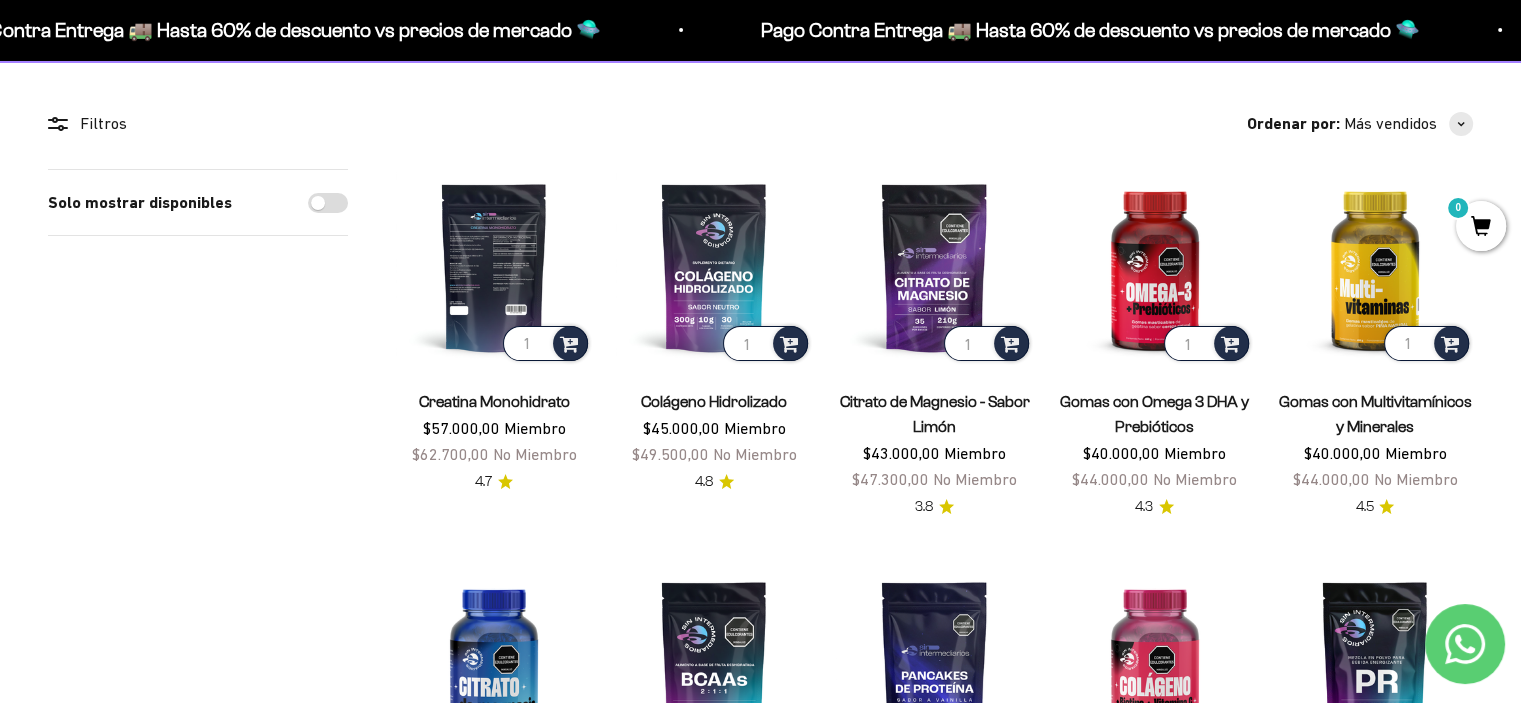 click at bounding box center (494, 267) 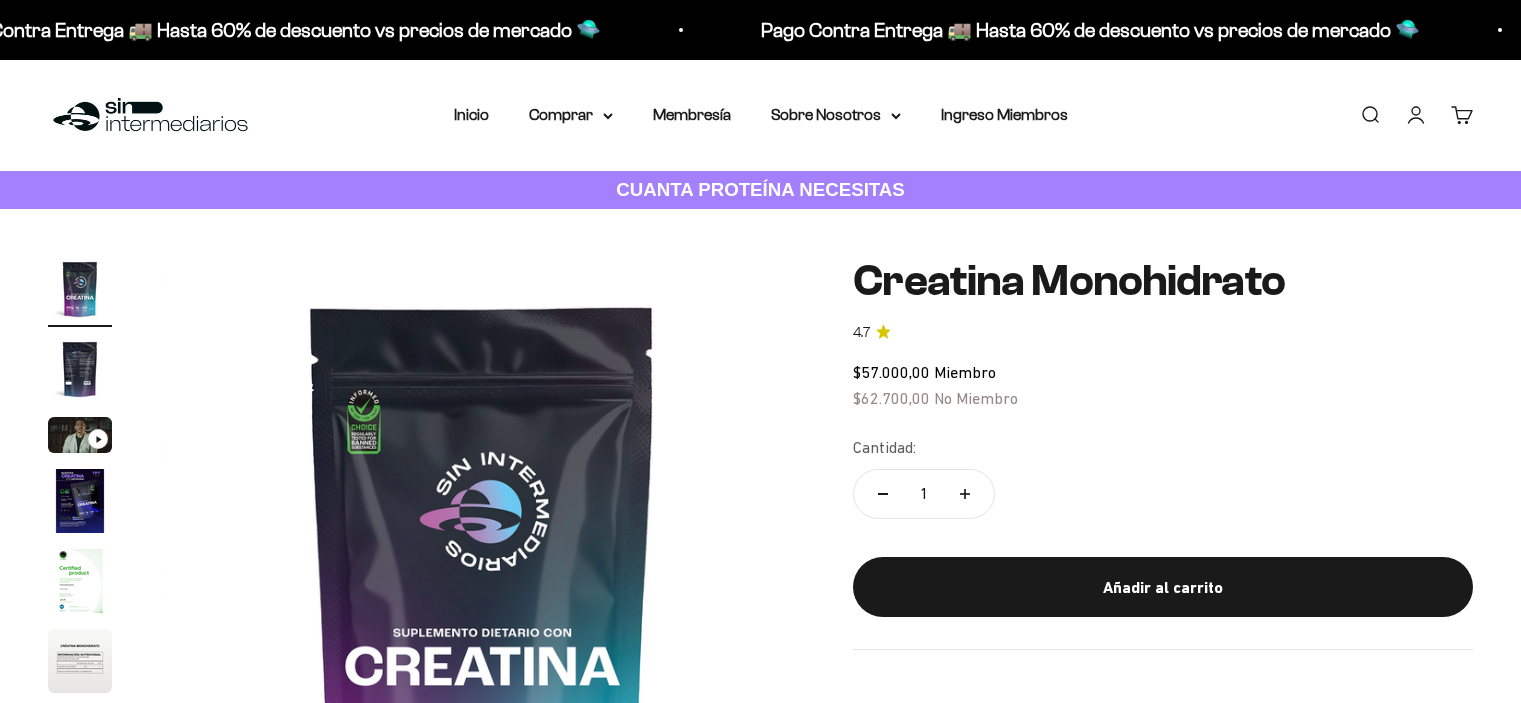 scroll, scrollTop: 0, scrollLeft: 0, axis: both 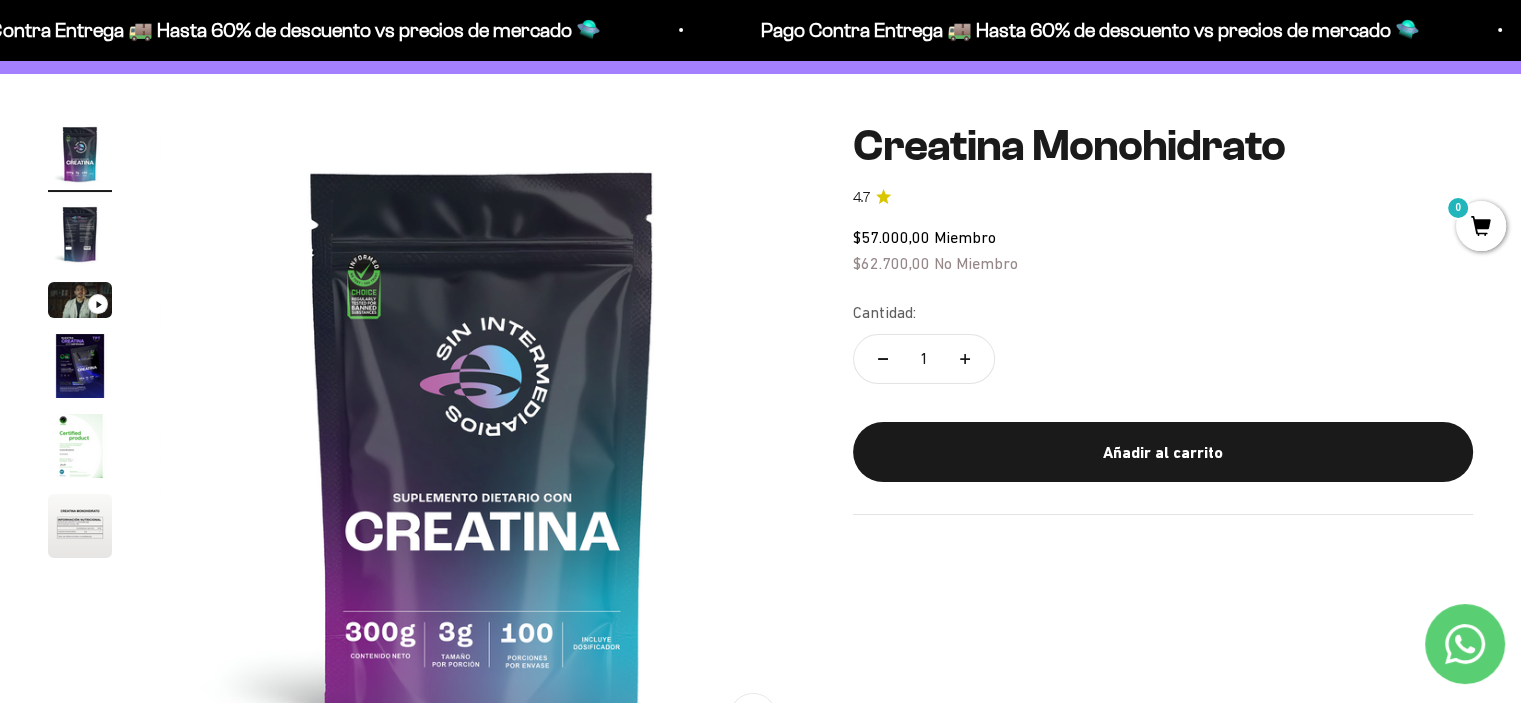 click at bounding box center [80, 234] 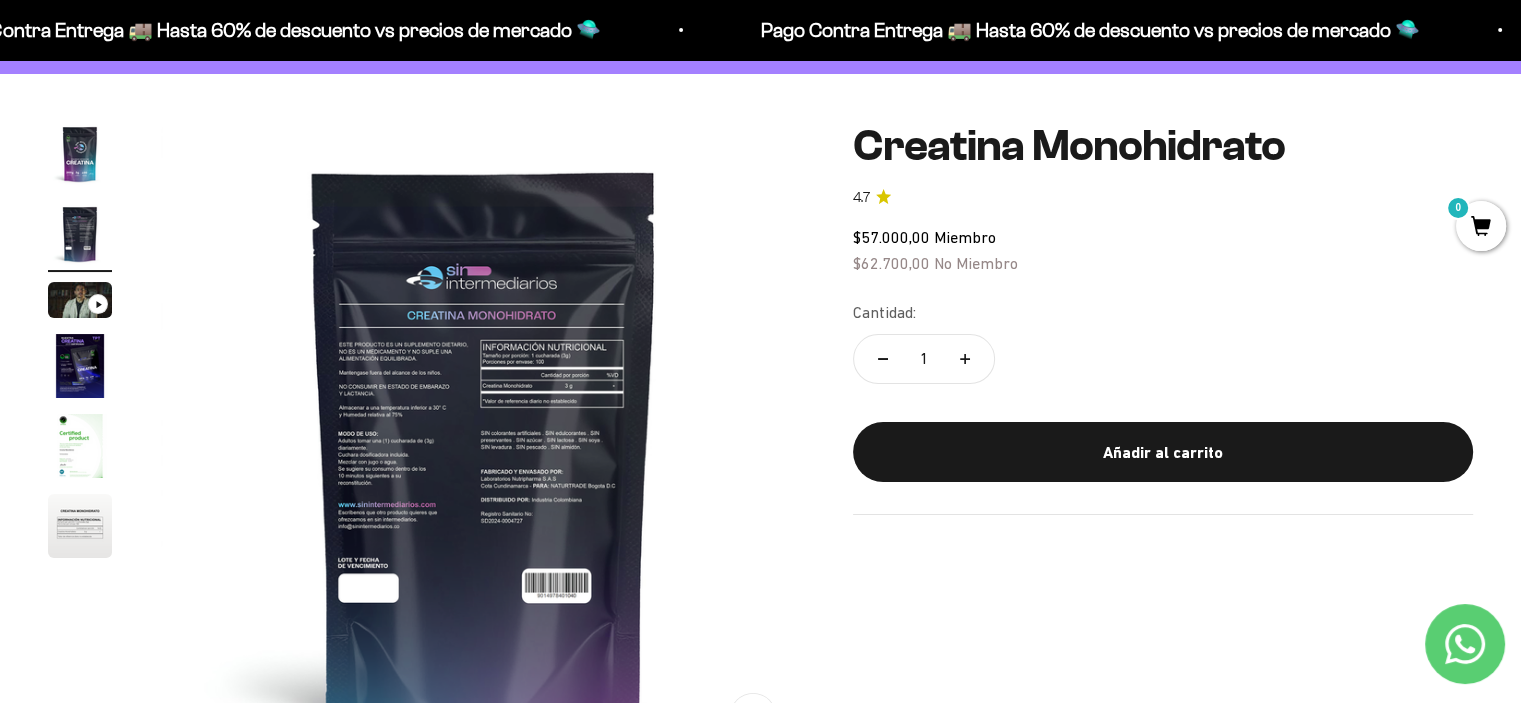 scroll, scrollTop: 0, scrollLeft: 669, axis: horizontal 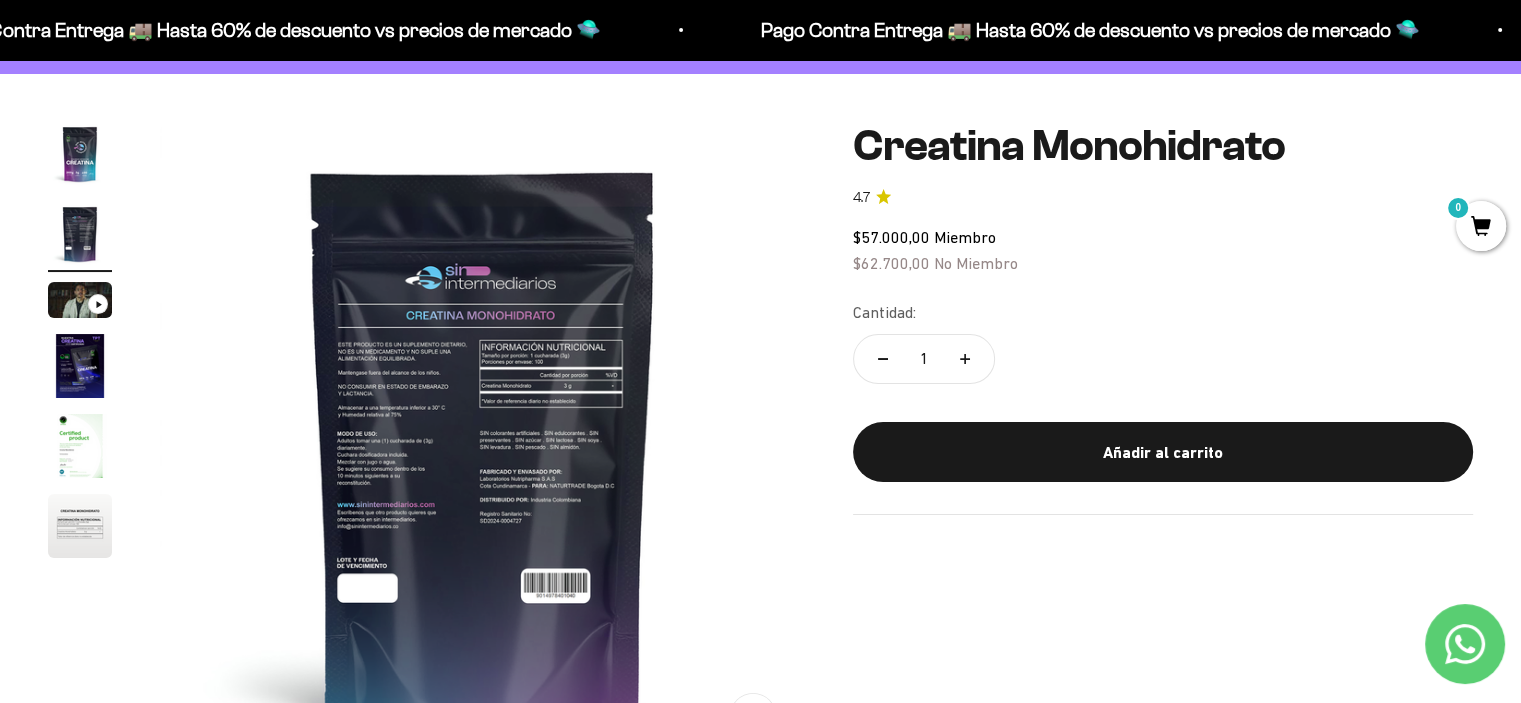 click at bounding box center [80, 154] 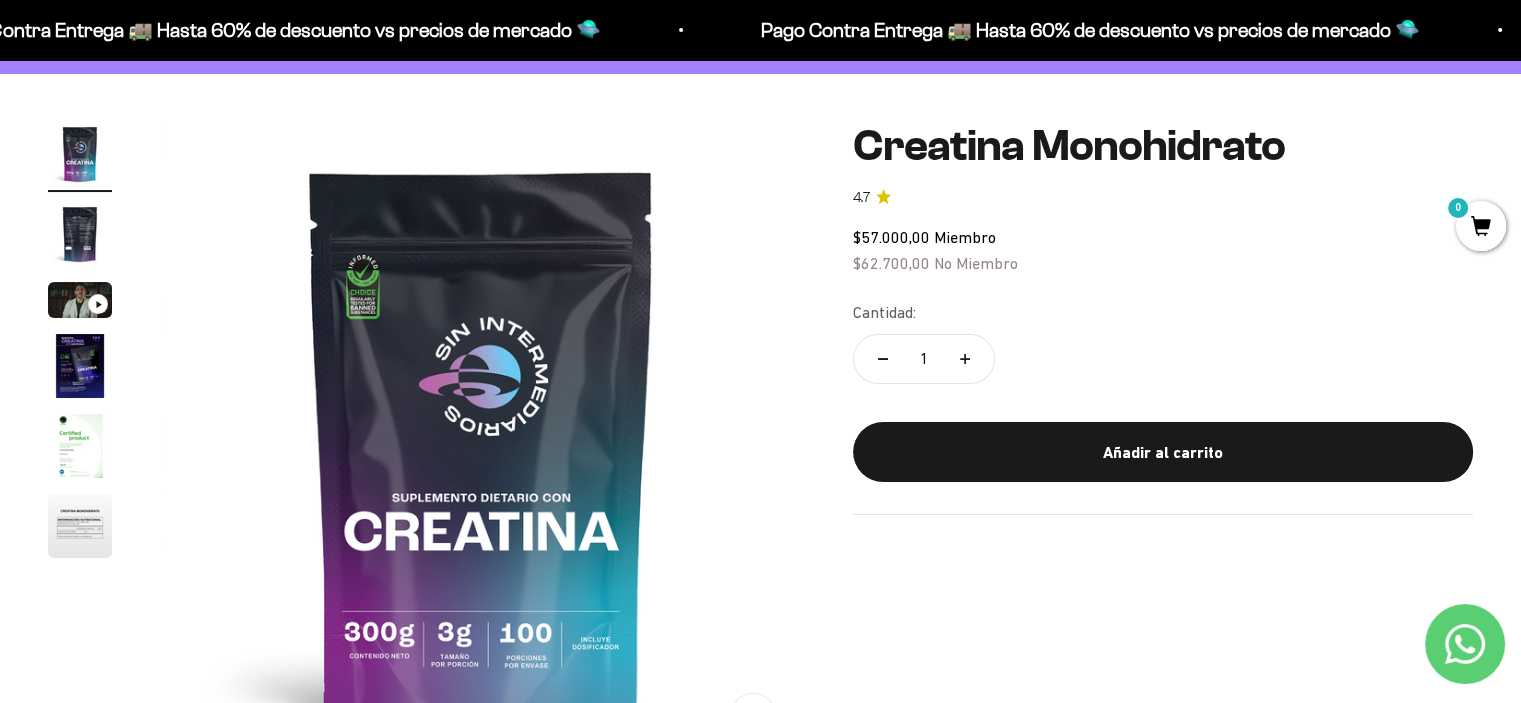 scroll, scrollTop: 0, scrollLeft: 0, axis: both 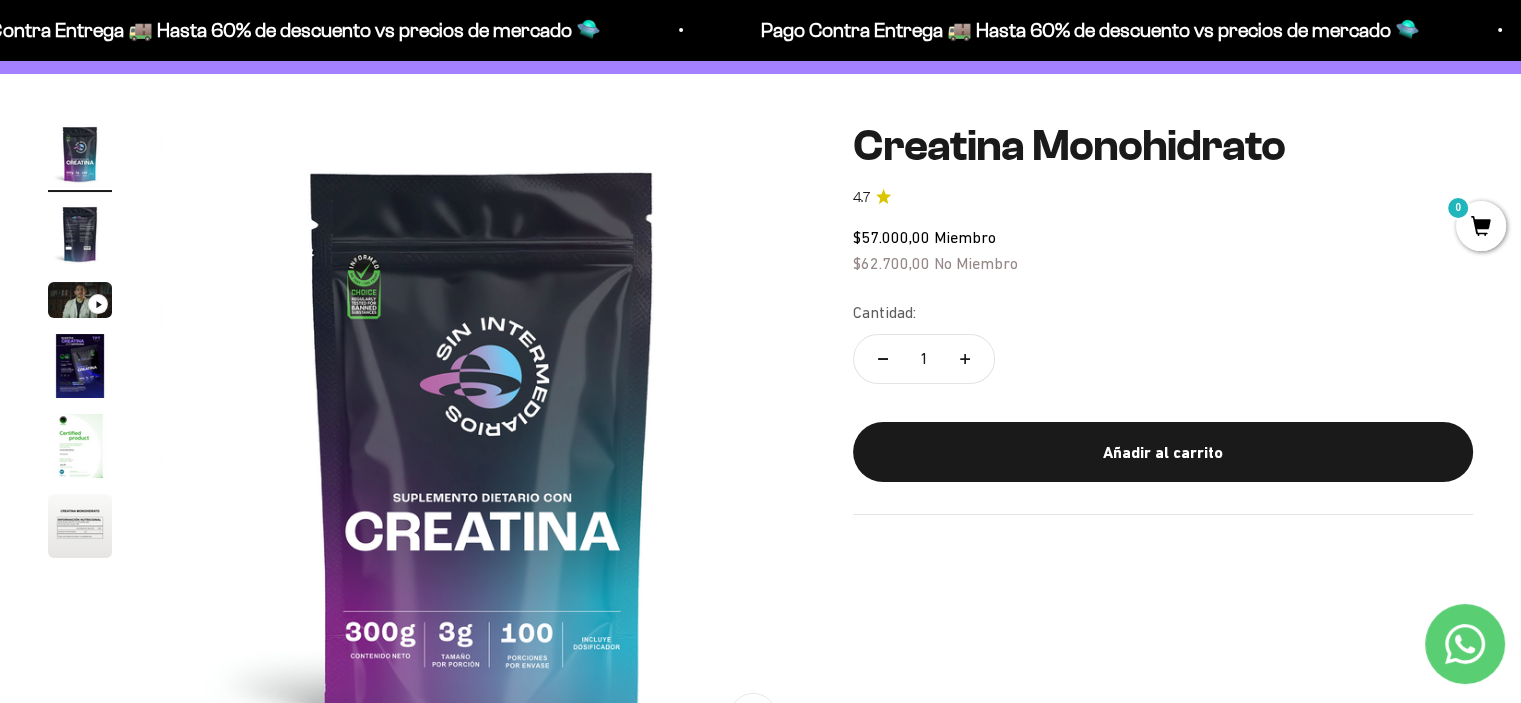 click at bounding box center (482, 444) 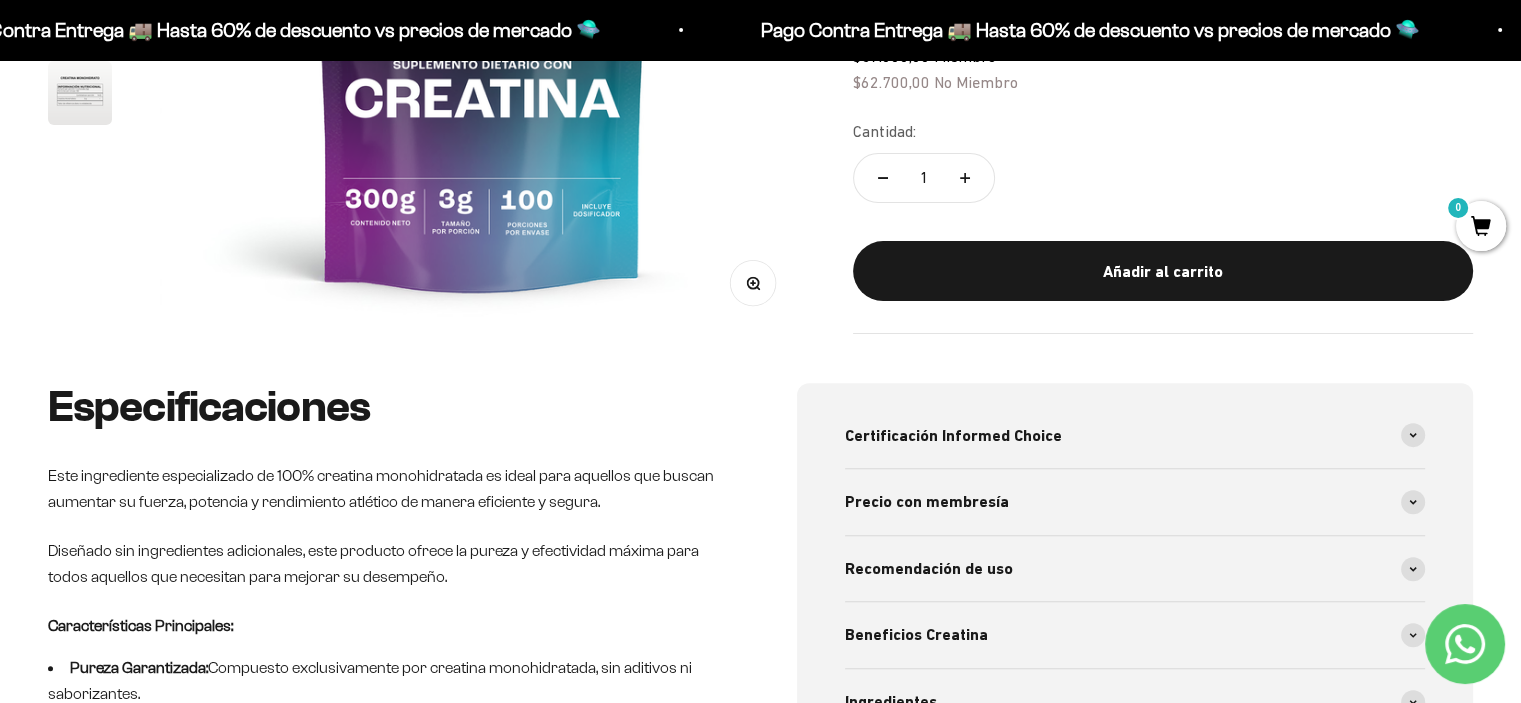 scroll, scrollTop: 592, scrollLeft: 0, axis: vertical 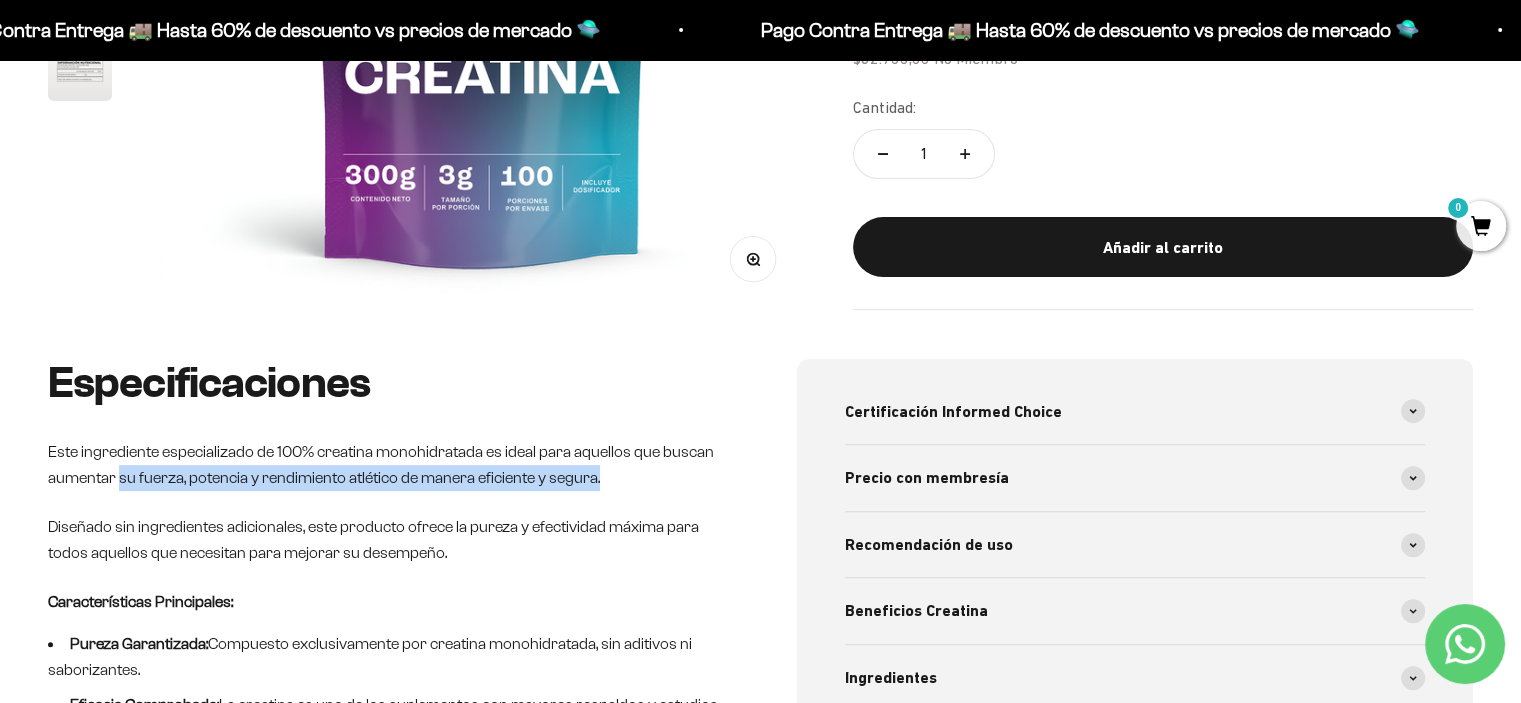 drag, startPoint x: 117, startPoint y: 479, endPoint x: 597, endPoint y: 480, distance: 480.00104 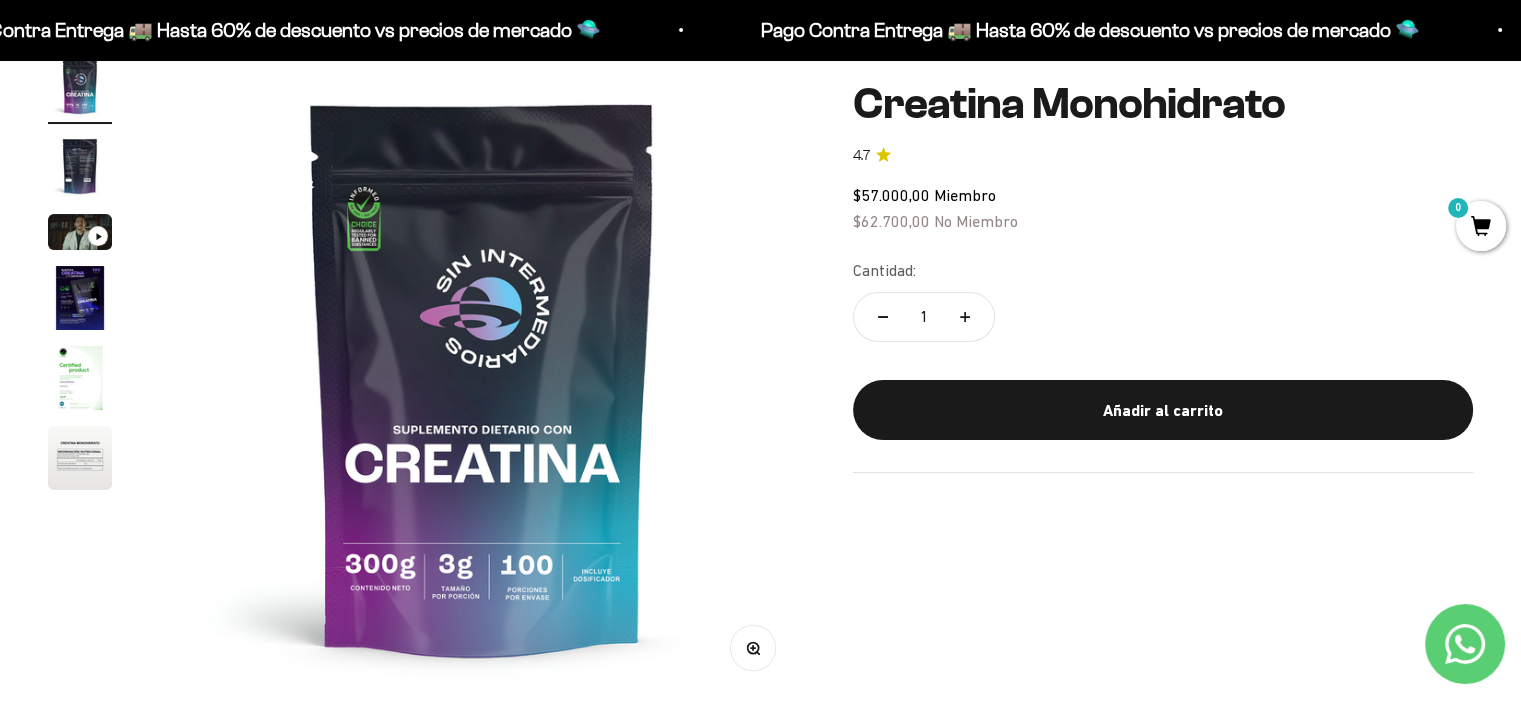 scroll, scrollTop: 0, scrollLeft: 0, axis: both 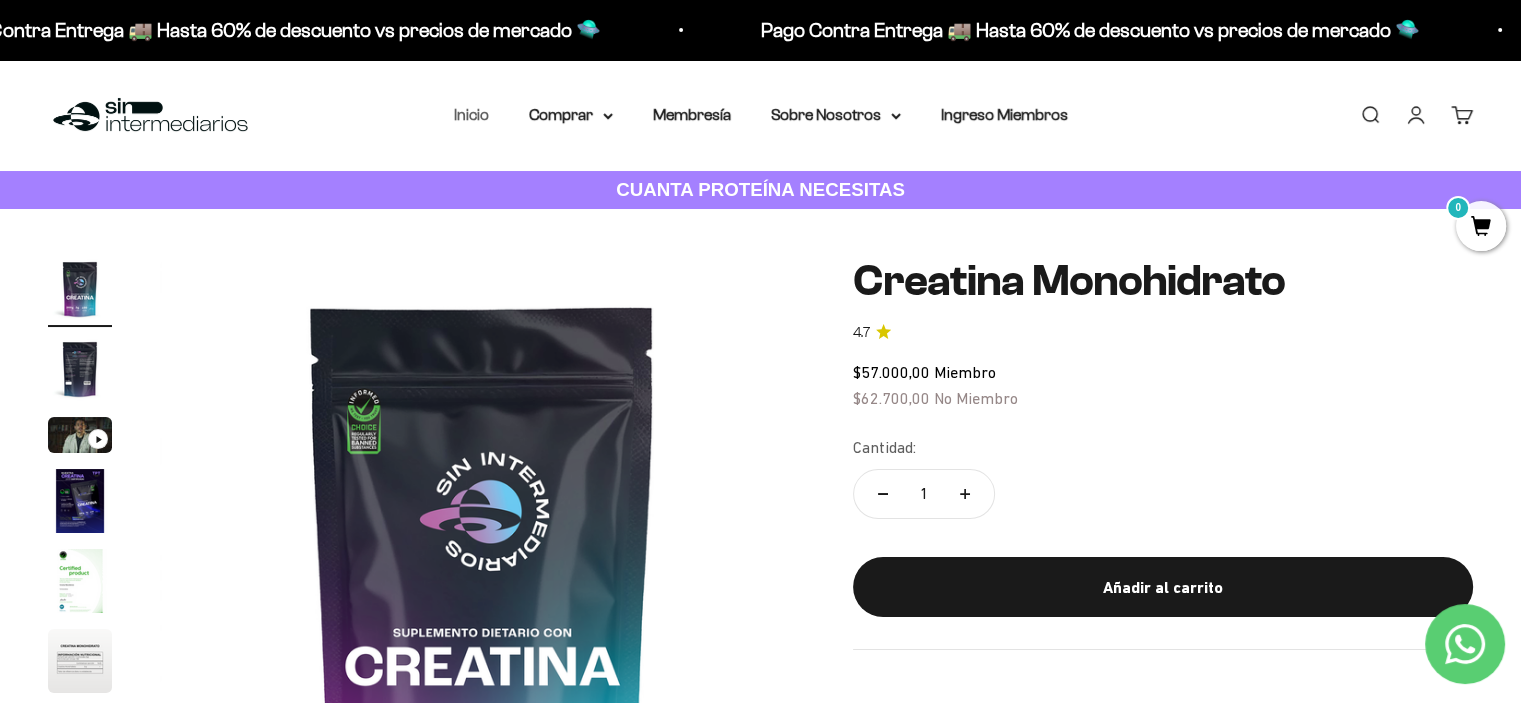 click on "Inicio" at bounding box center (471, 114) 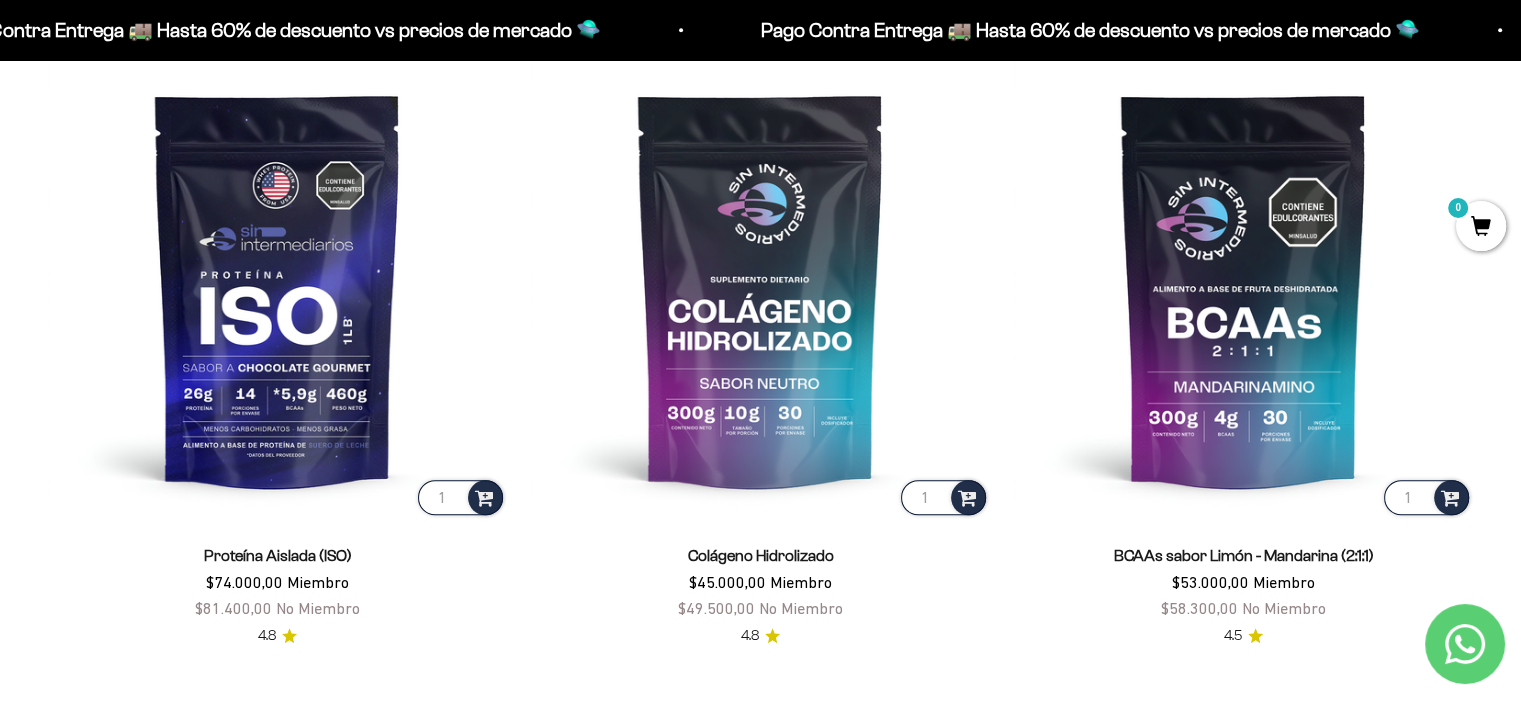 scroll, scrollTop: 1515, scrollLeft: 0, axis: vertical 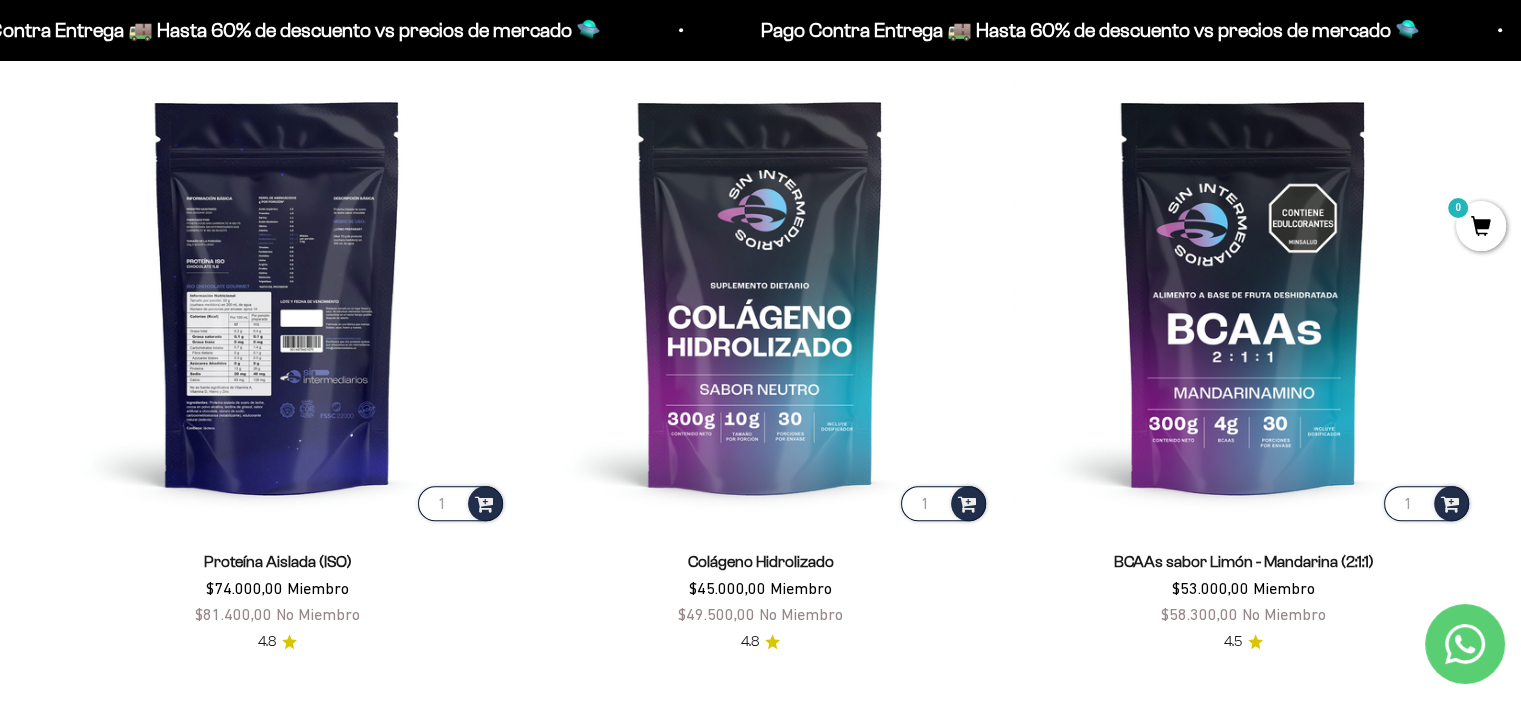 click at bounding box center [277, 295] 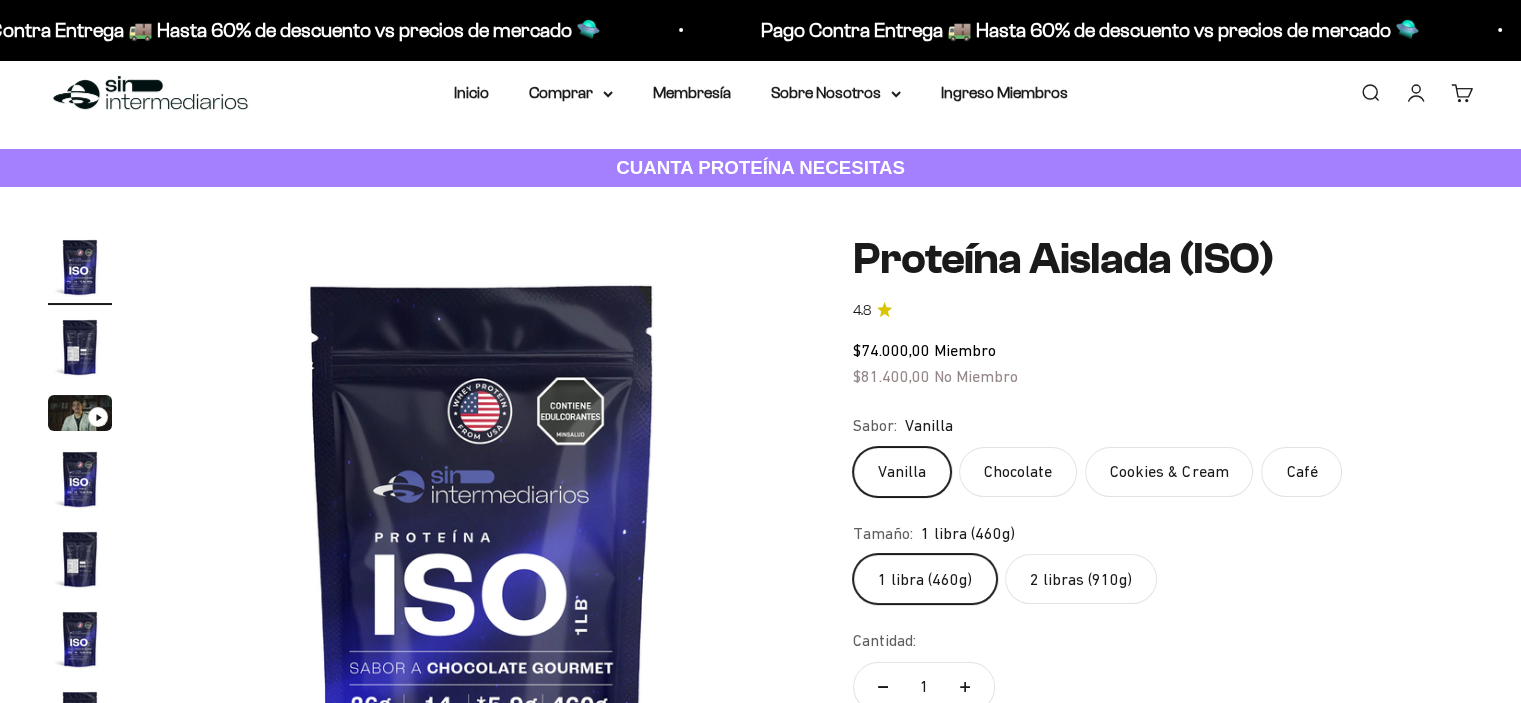 scroll, scrollTop: 136, scrollLeft: 0, axis: vertical 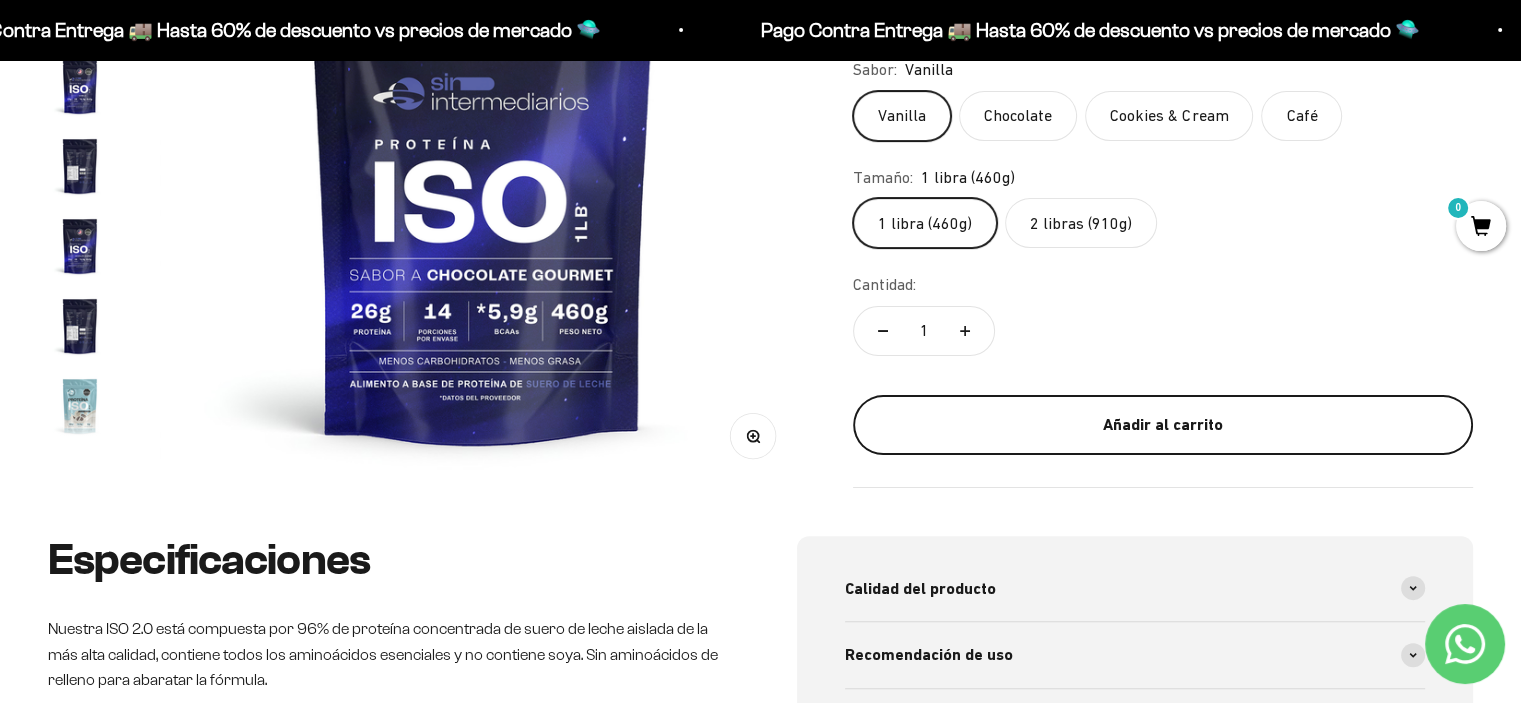 click on "Añadir al carrito" at bounding box center (1163, 425) 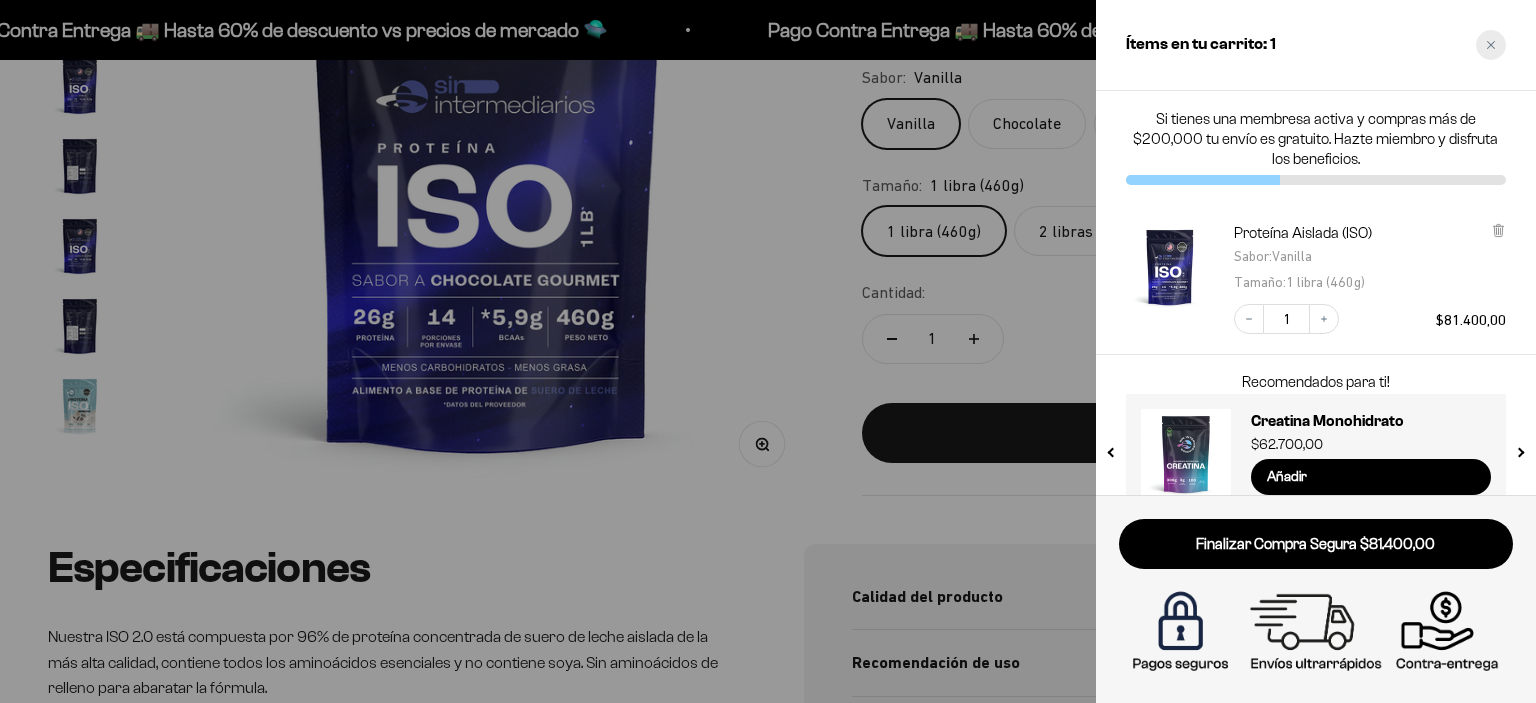 click at bounding box center [1491, 45] 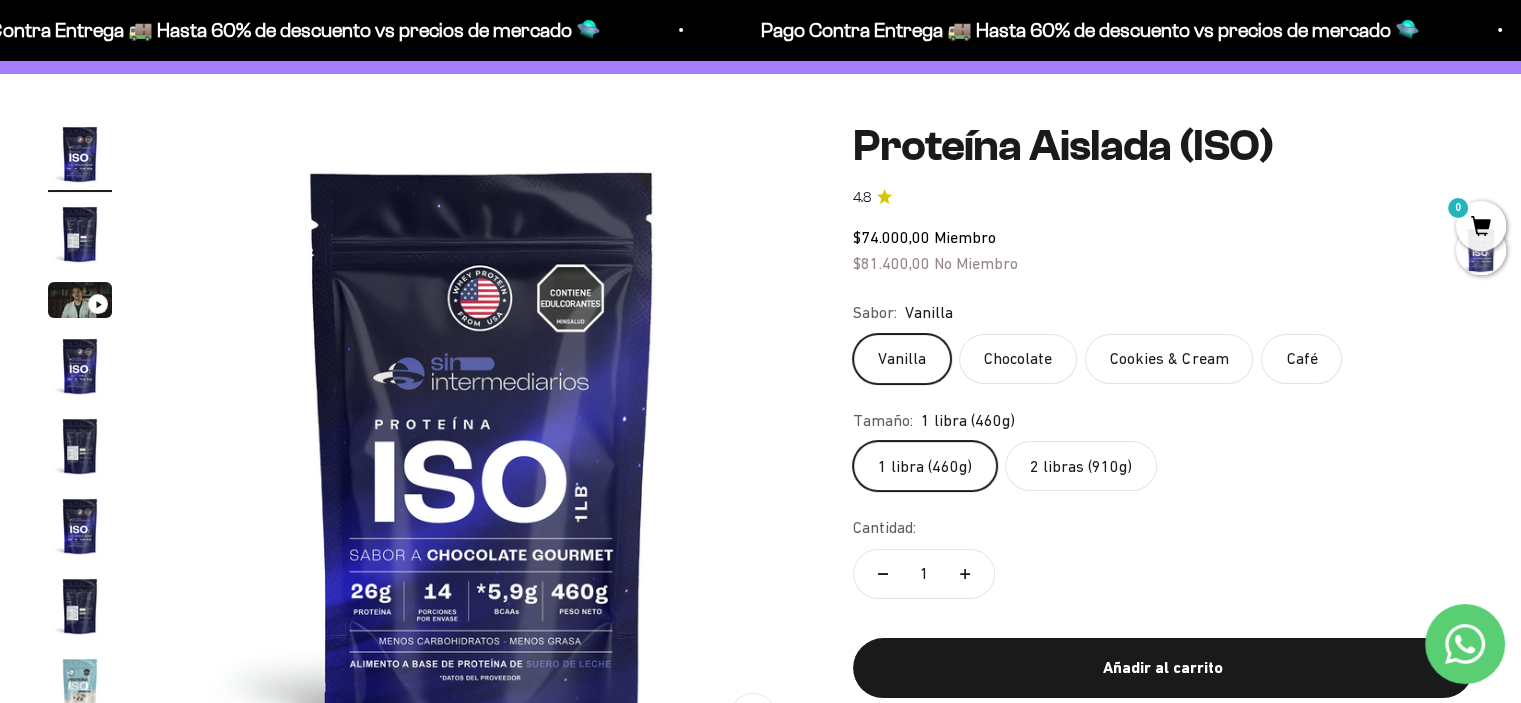 scroll, scrollTop: 0, scrollLeft: 0, axis: both 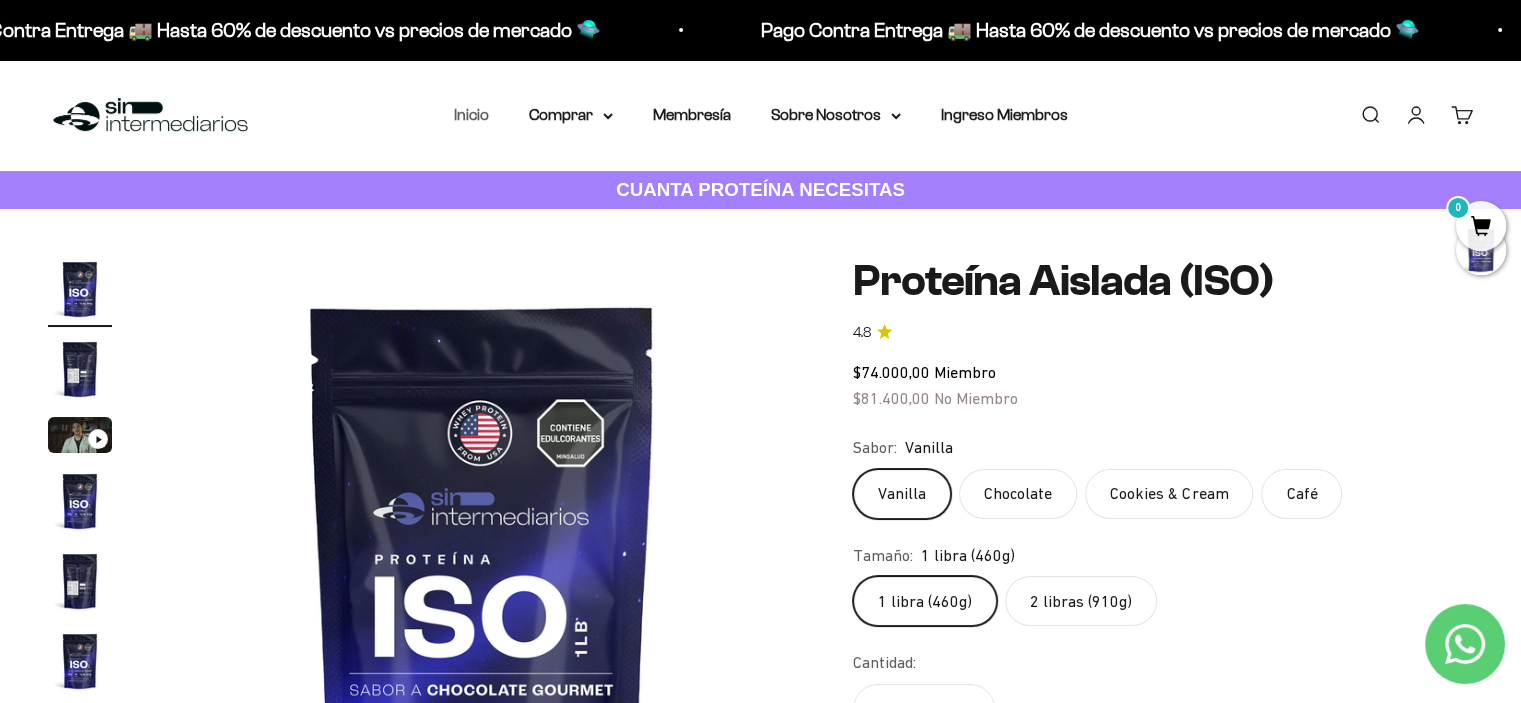 click on "Inicio" at bounding box center [471, 114] 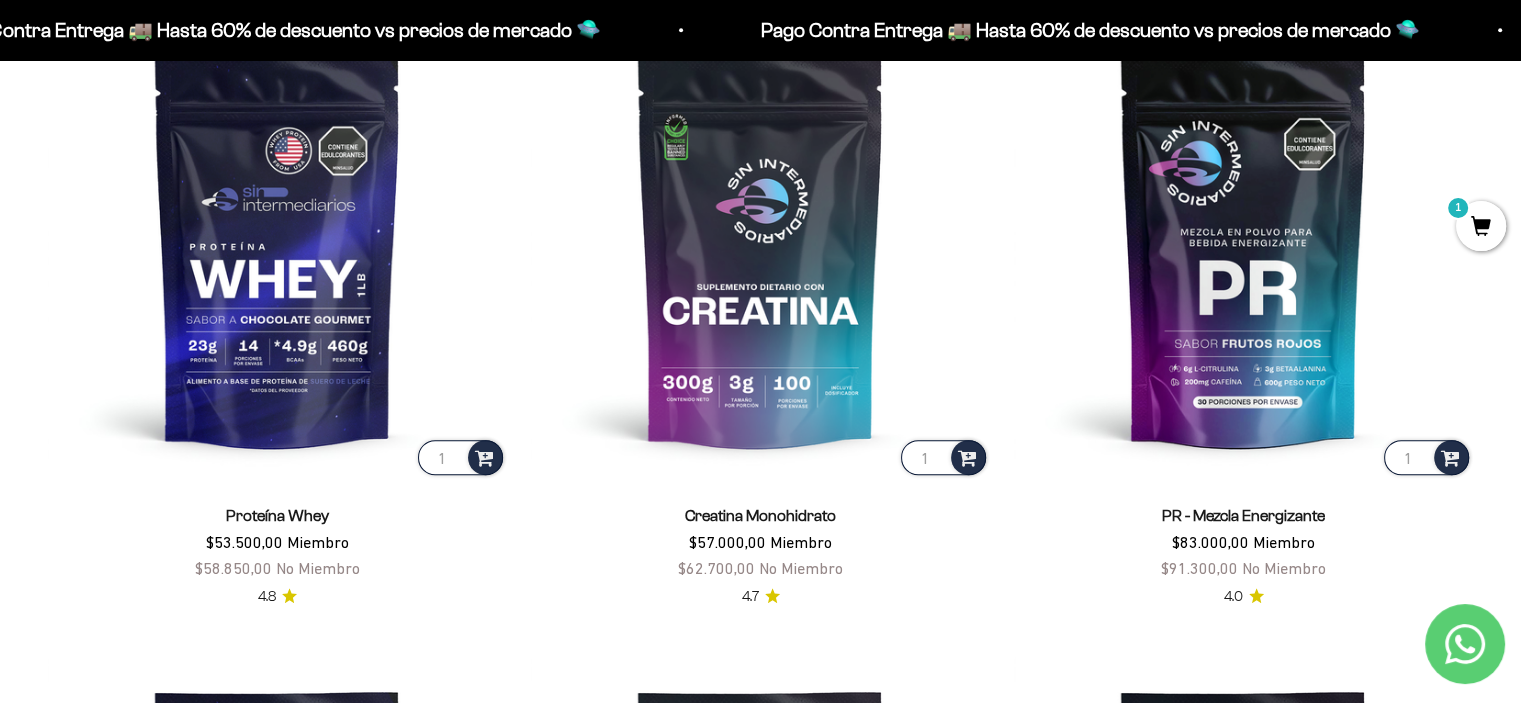 scroll, scrollTop: 917, scrollLeft: 0, axis: vertical 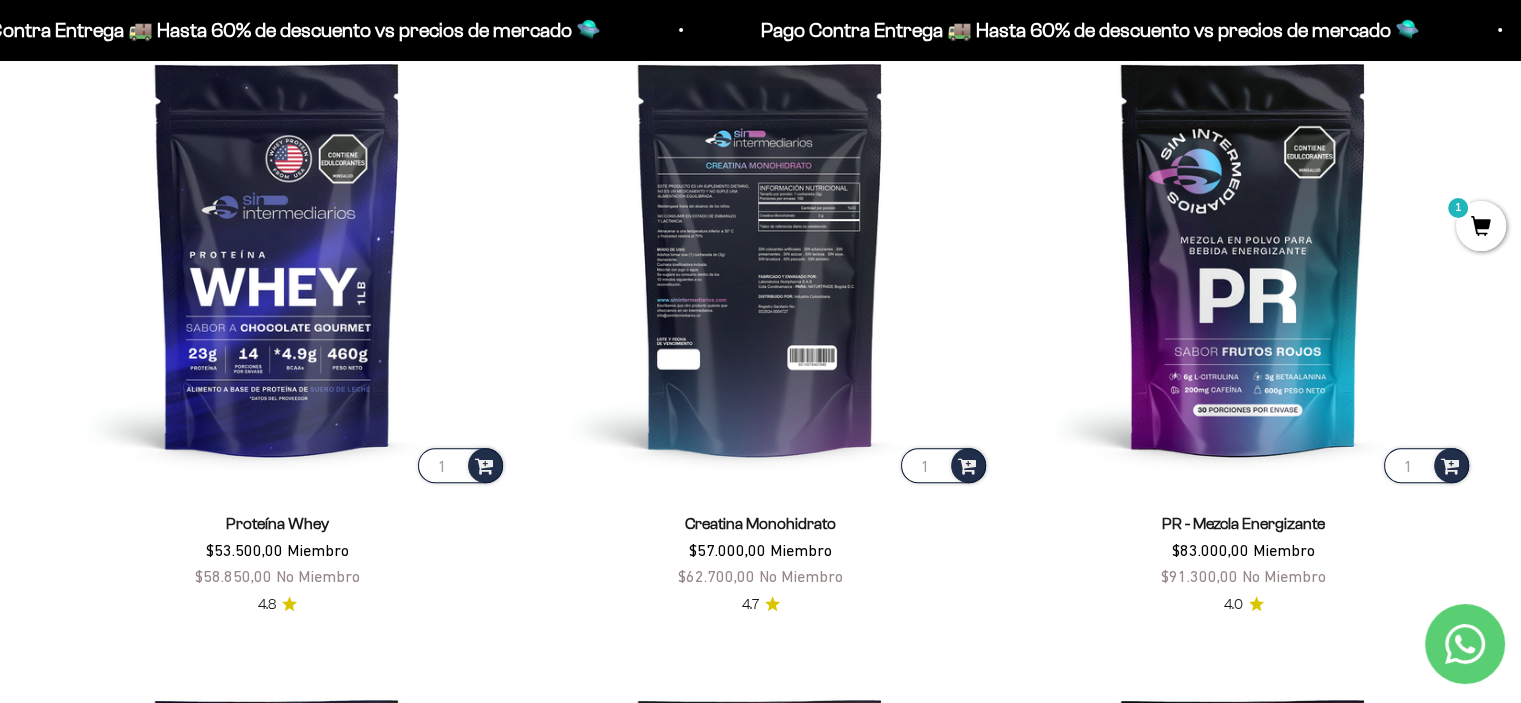 click at bounding box center (760, 257) 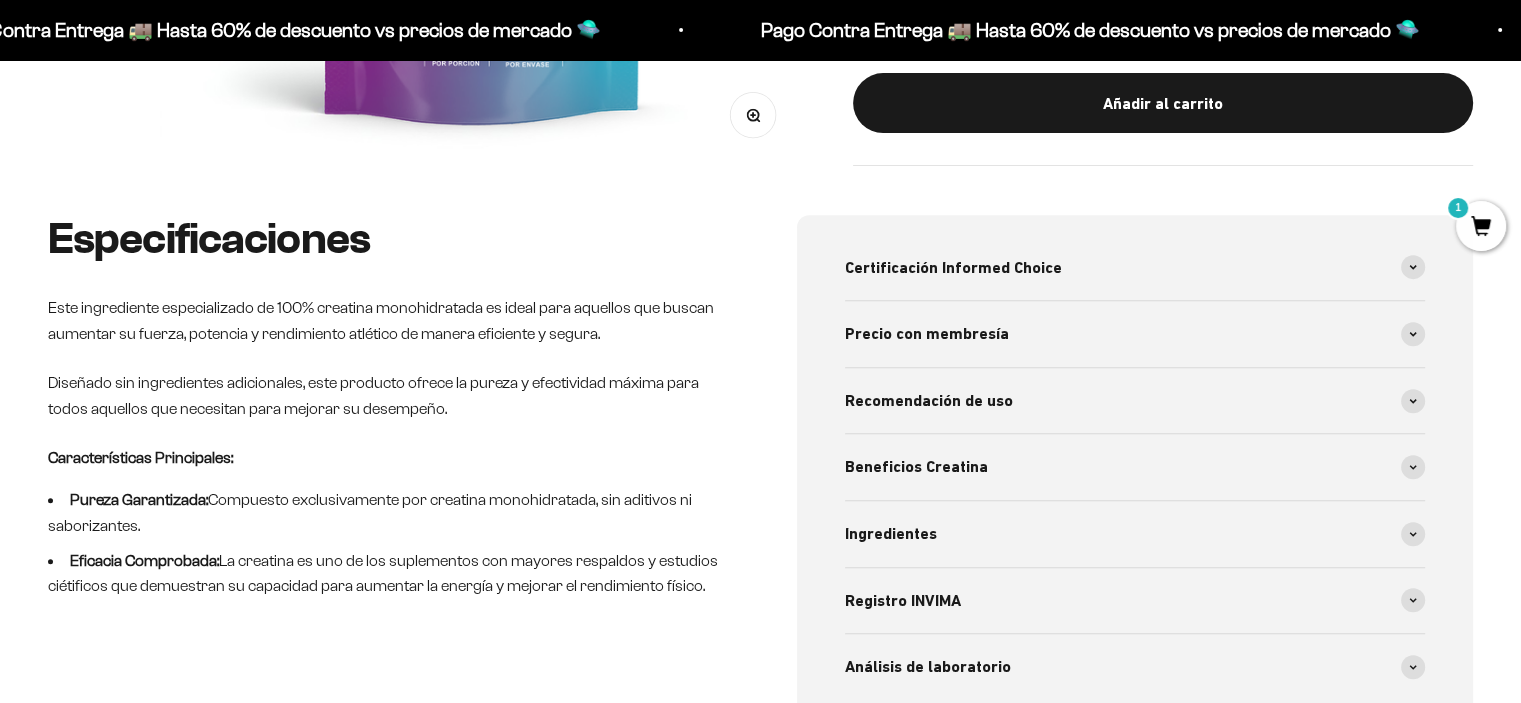 scroll, scrollTop: 716, scrollLeft: 0, axis: vertical 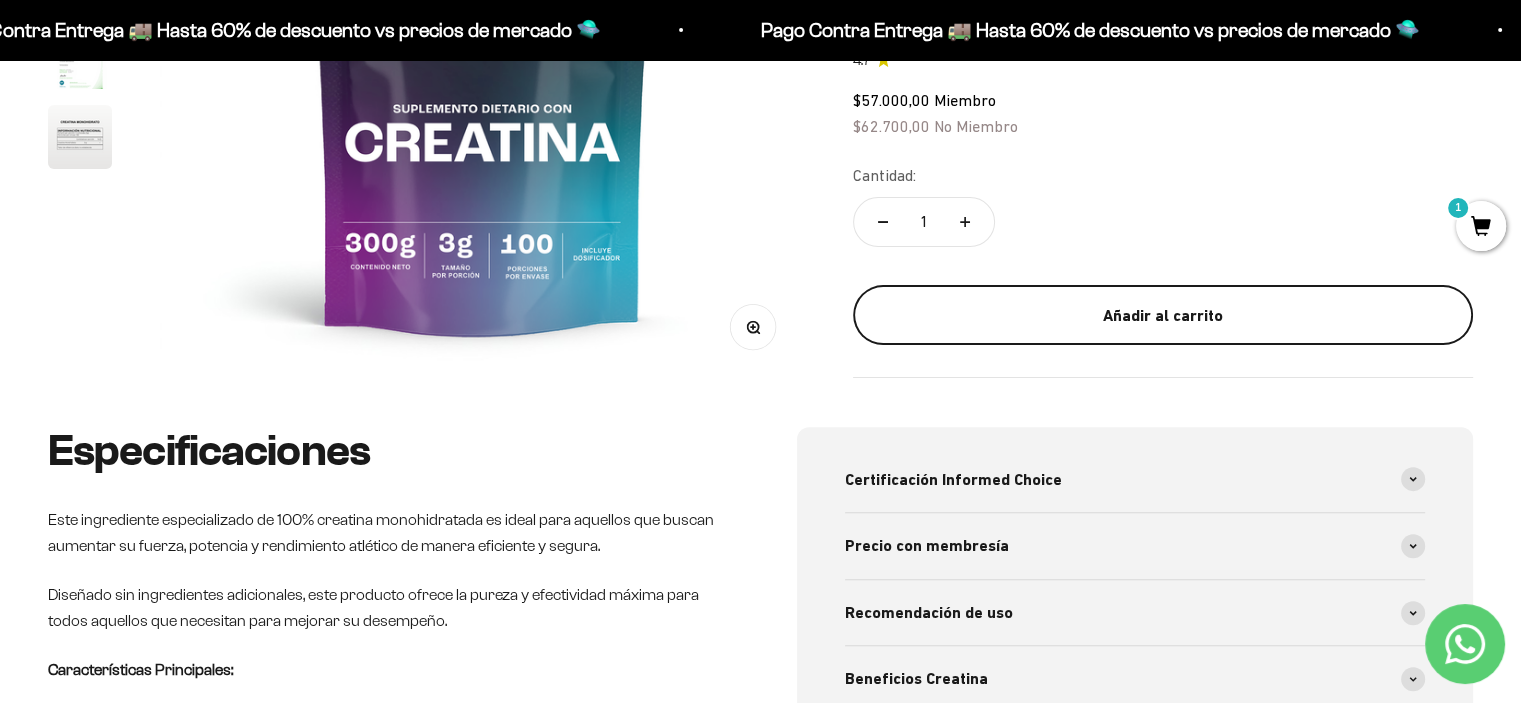 click on "Añadir al carrito" at bounding box center [1163, 316] 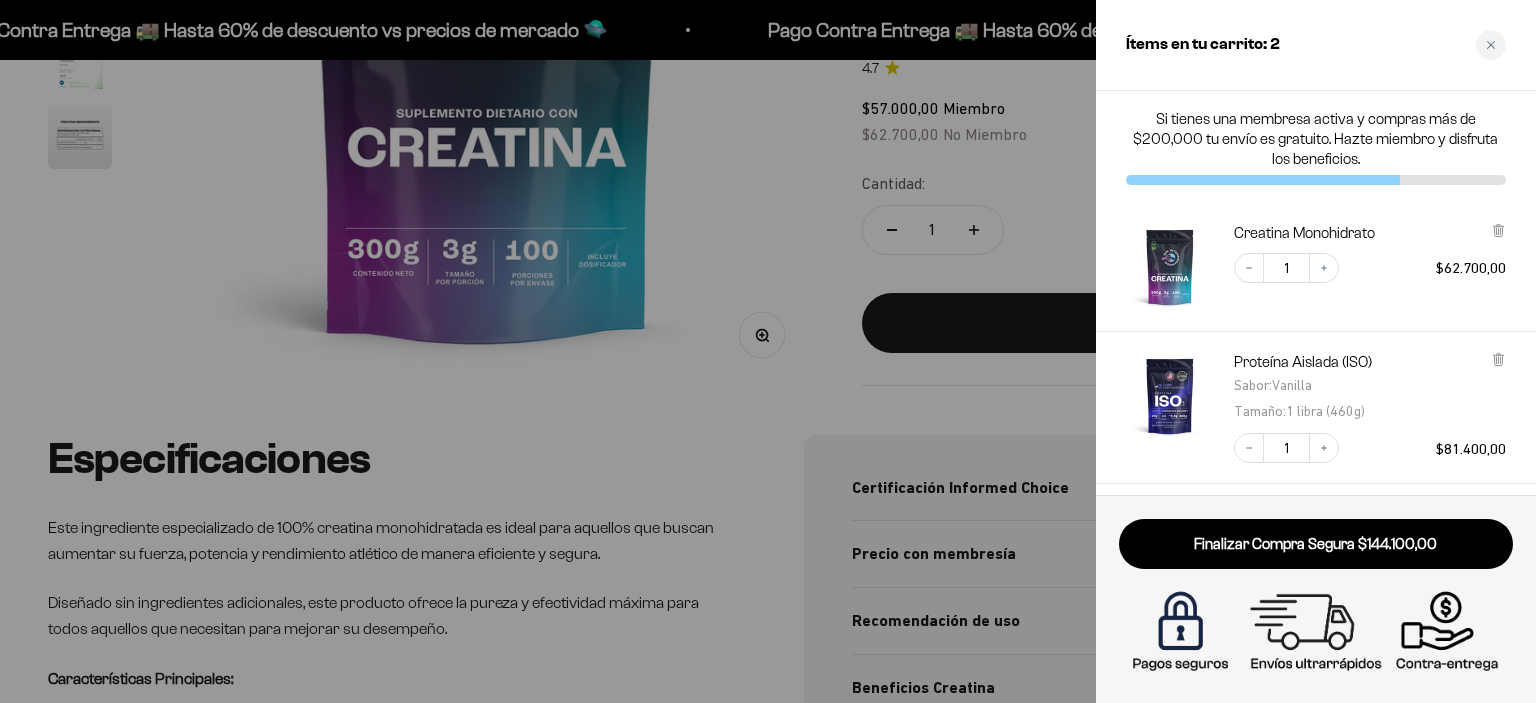 scroll, scrollTop: 162, scrollLeft: 0, axis: vertical 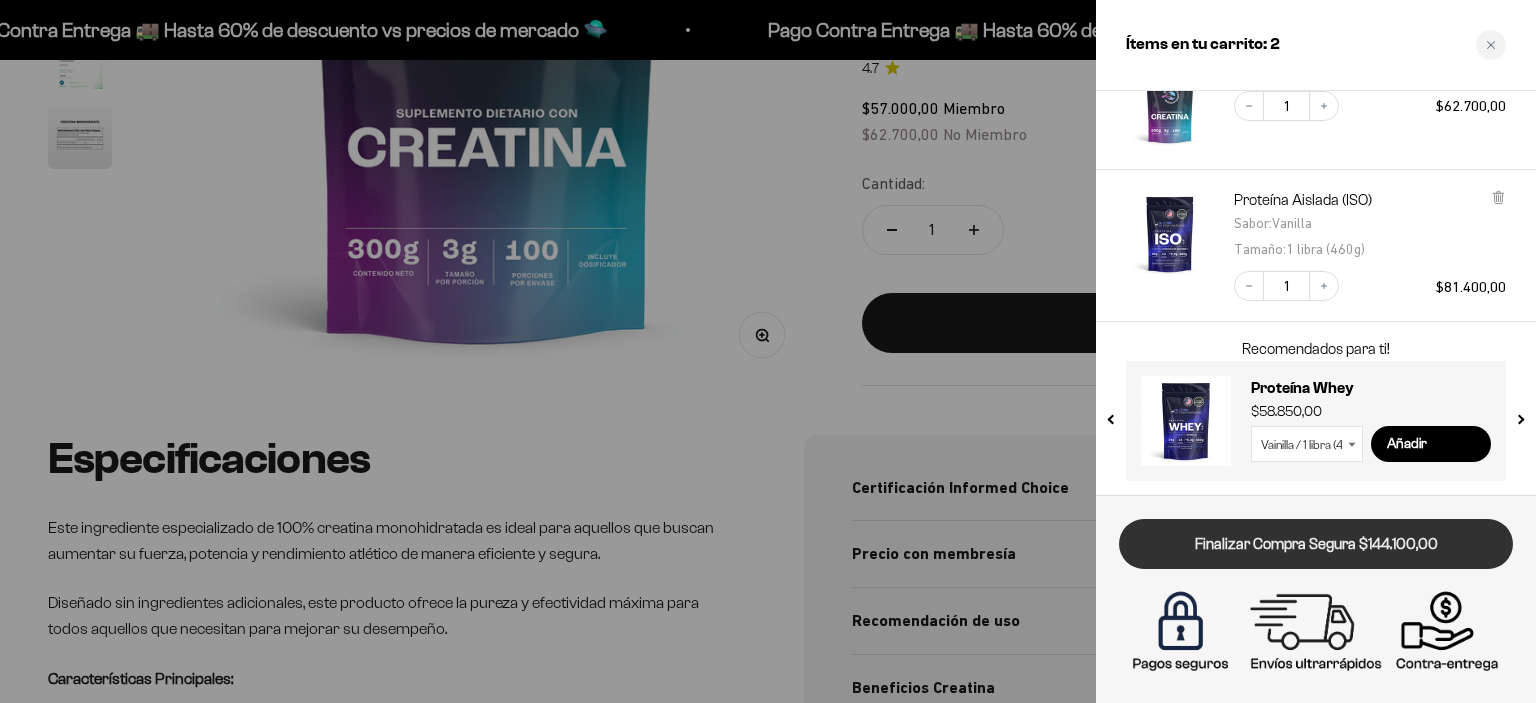 click on "Finalizar Compra Segura $144.100,00" at bounding box center [1316, 544] 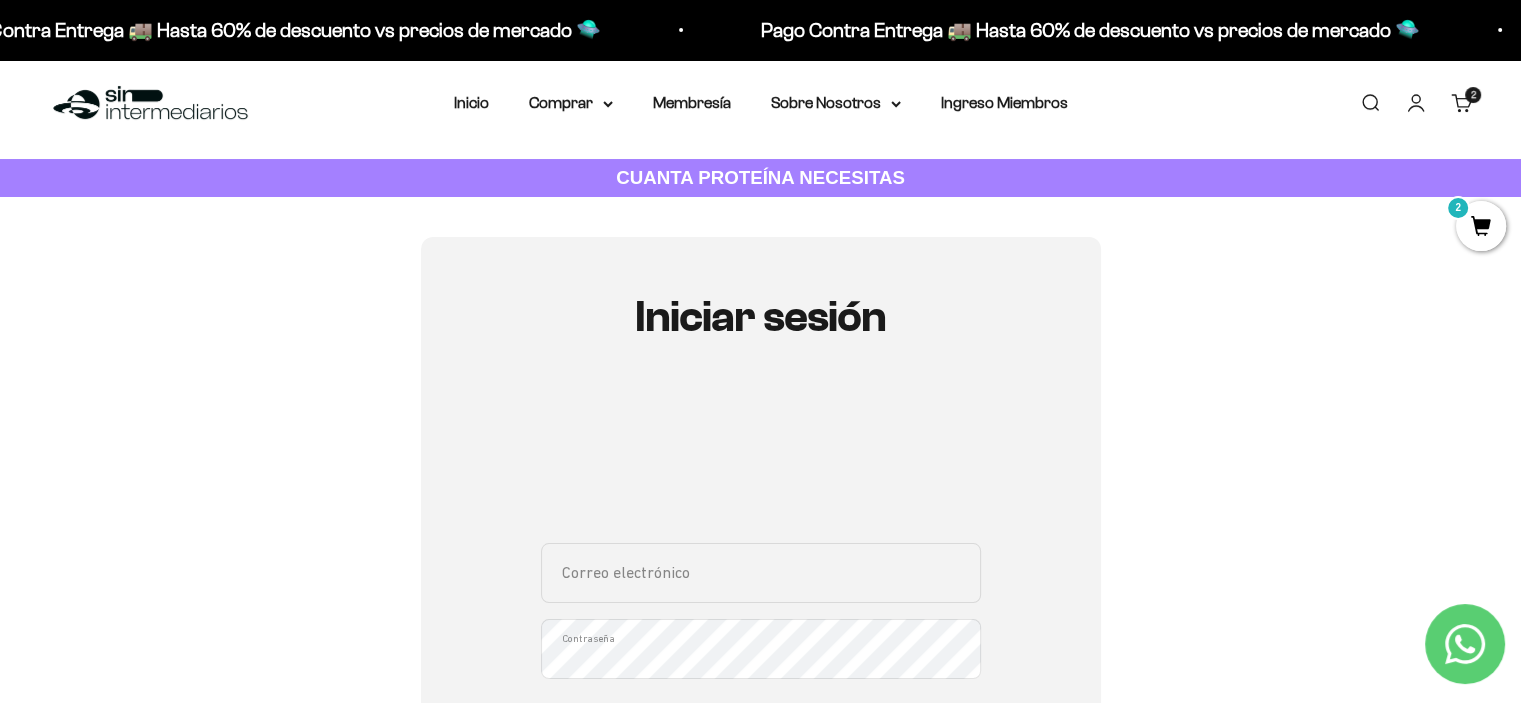 scroll, scrollTop: 0, scrollLeft: 0, axis: both 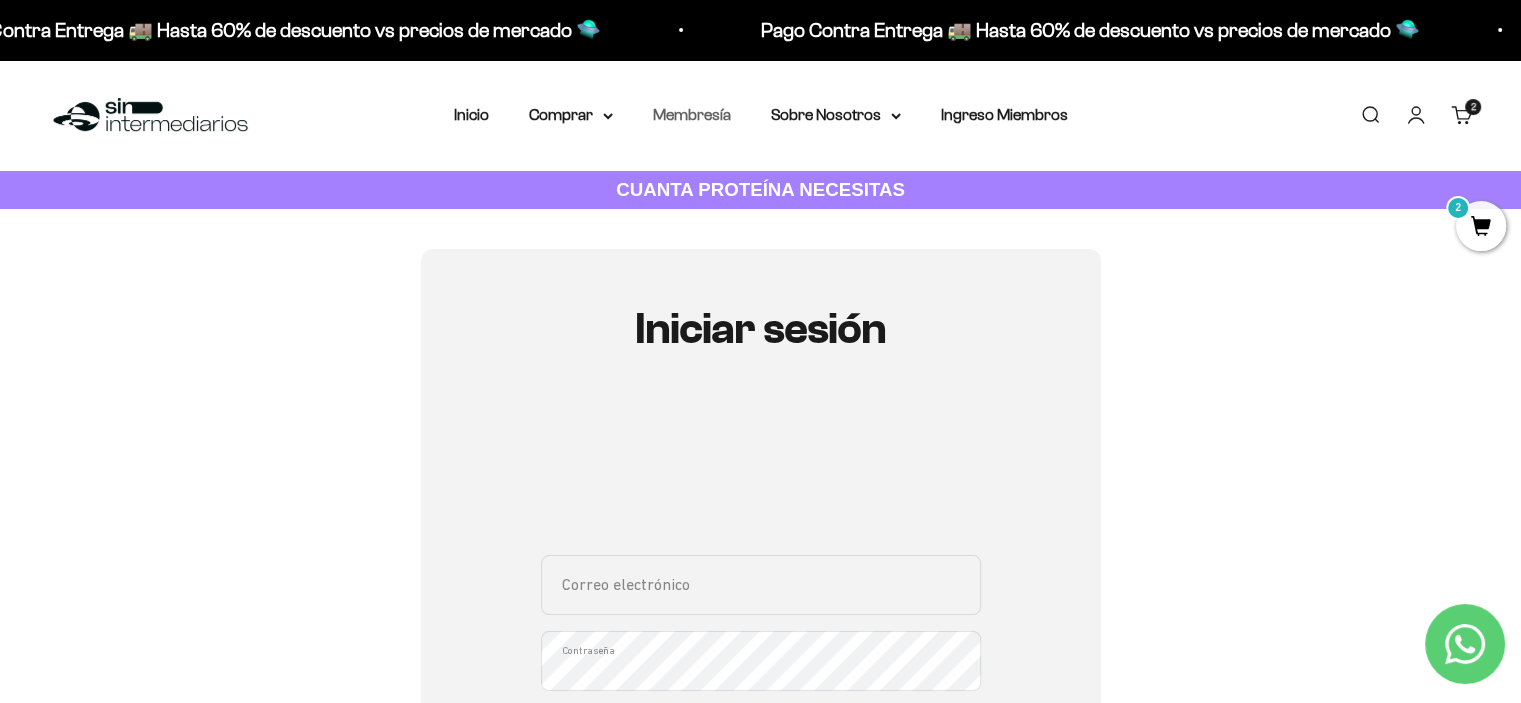 click on "Membresía" at bounding box center (692, 114) 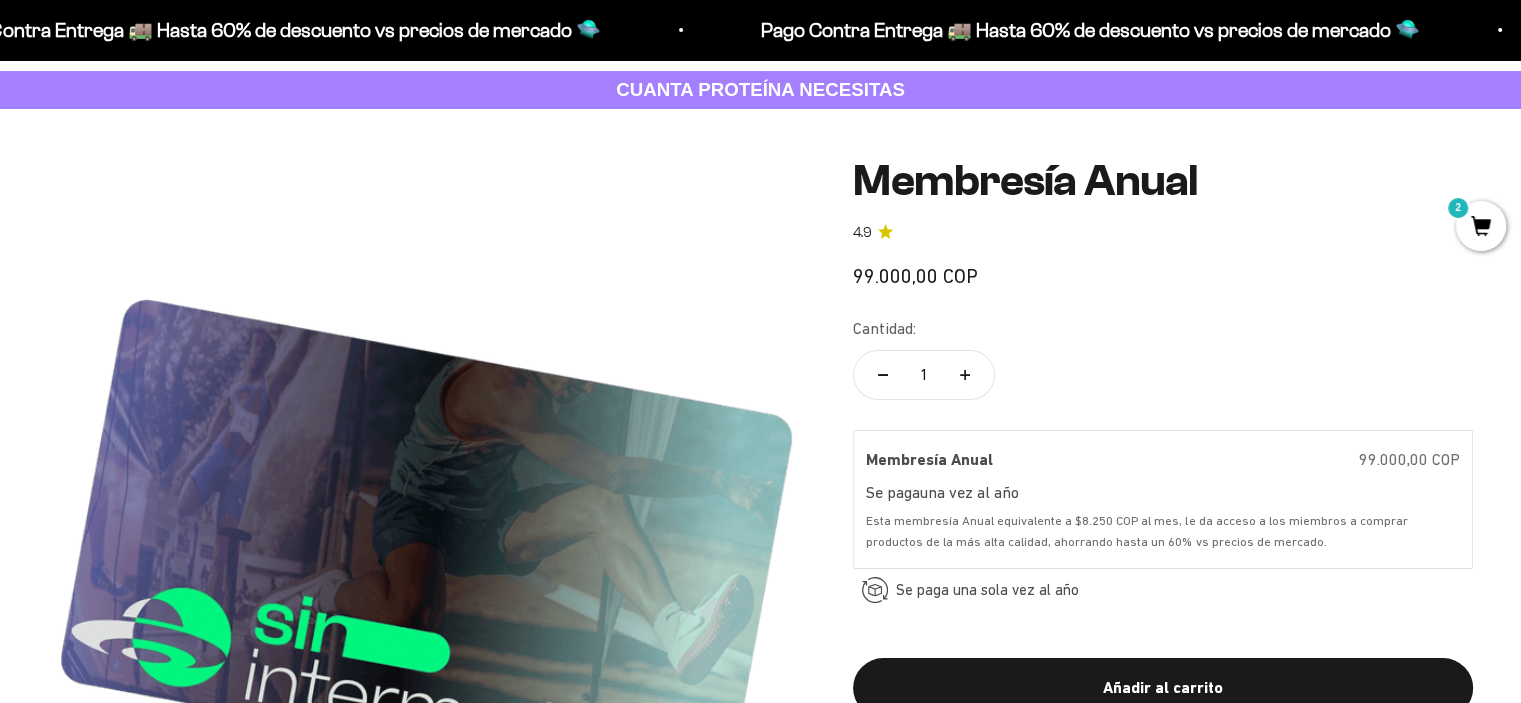 scroll, scrollTop: 106, scrollLeft: 0, axis: vertical 